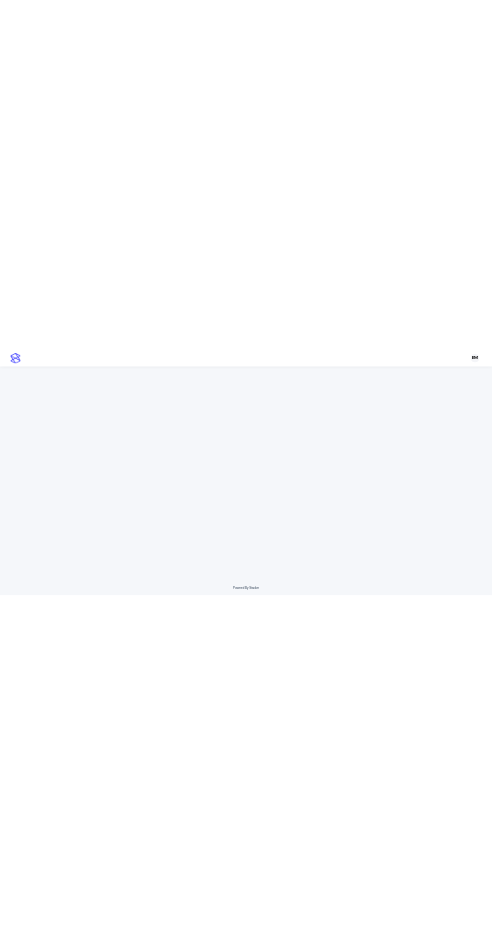 scroll, scrollTop: 0, scrollLeft: 0, axis: both 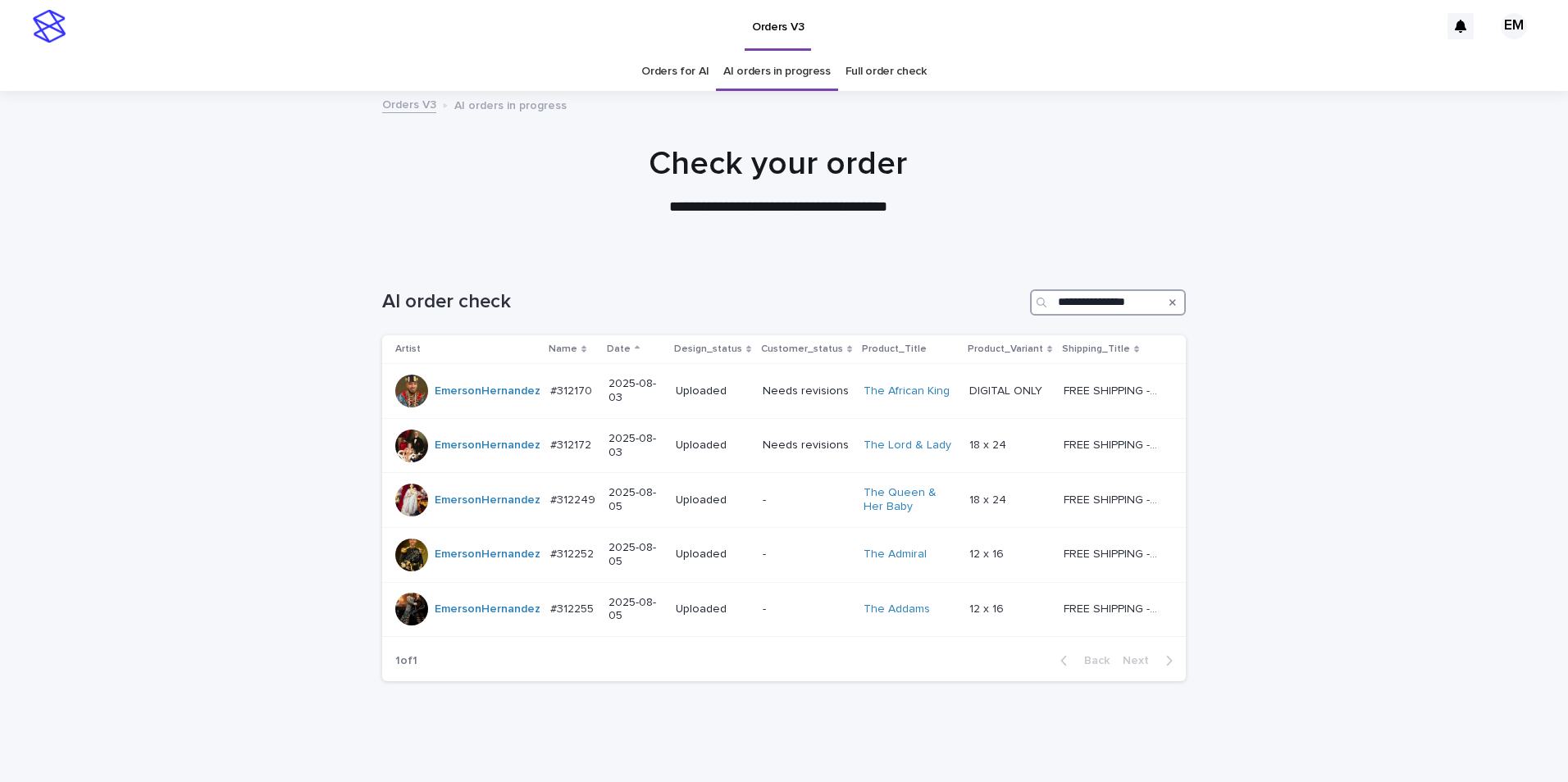 click on "**********" at bounding box center [1108, 302] 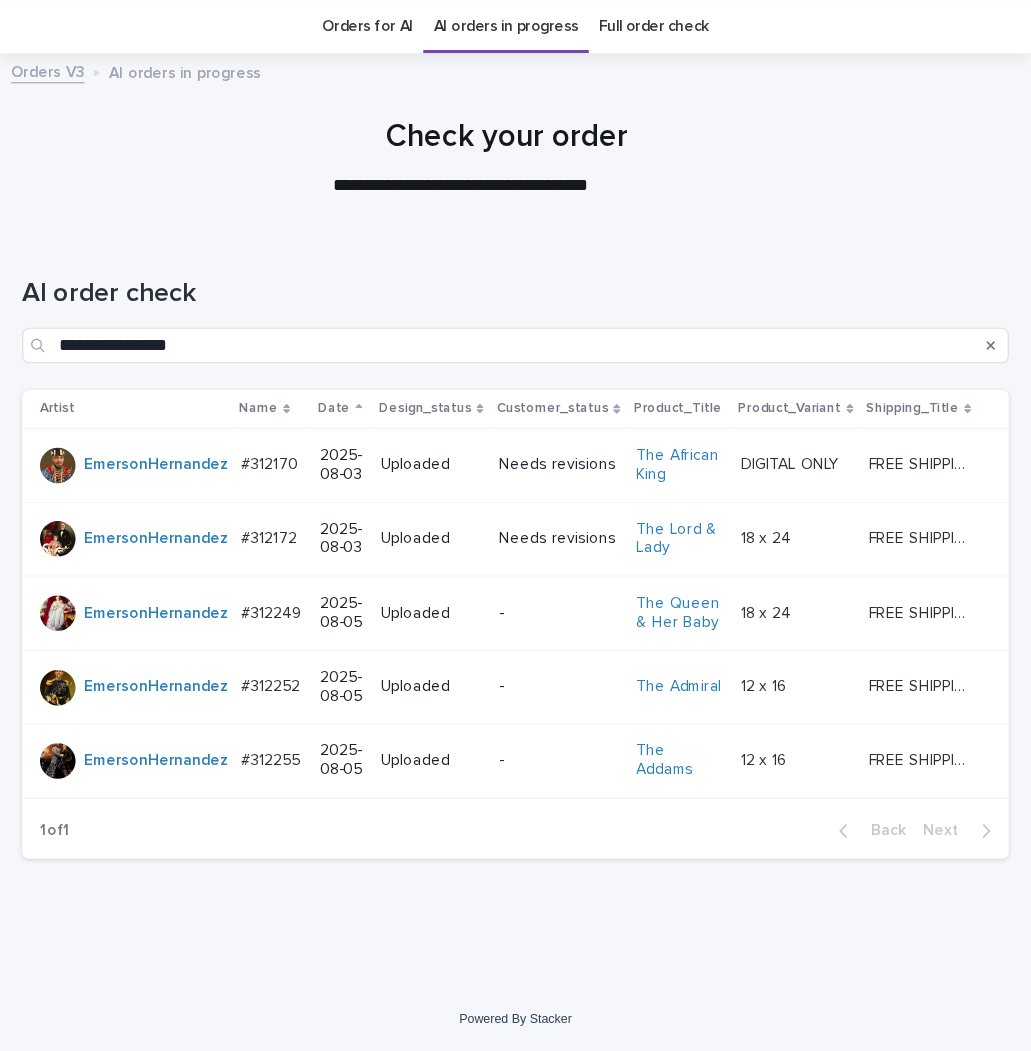 scroll, scrollTop: 63, scrollLeft: 0, axis: vertical 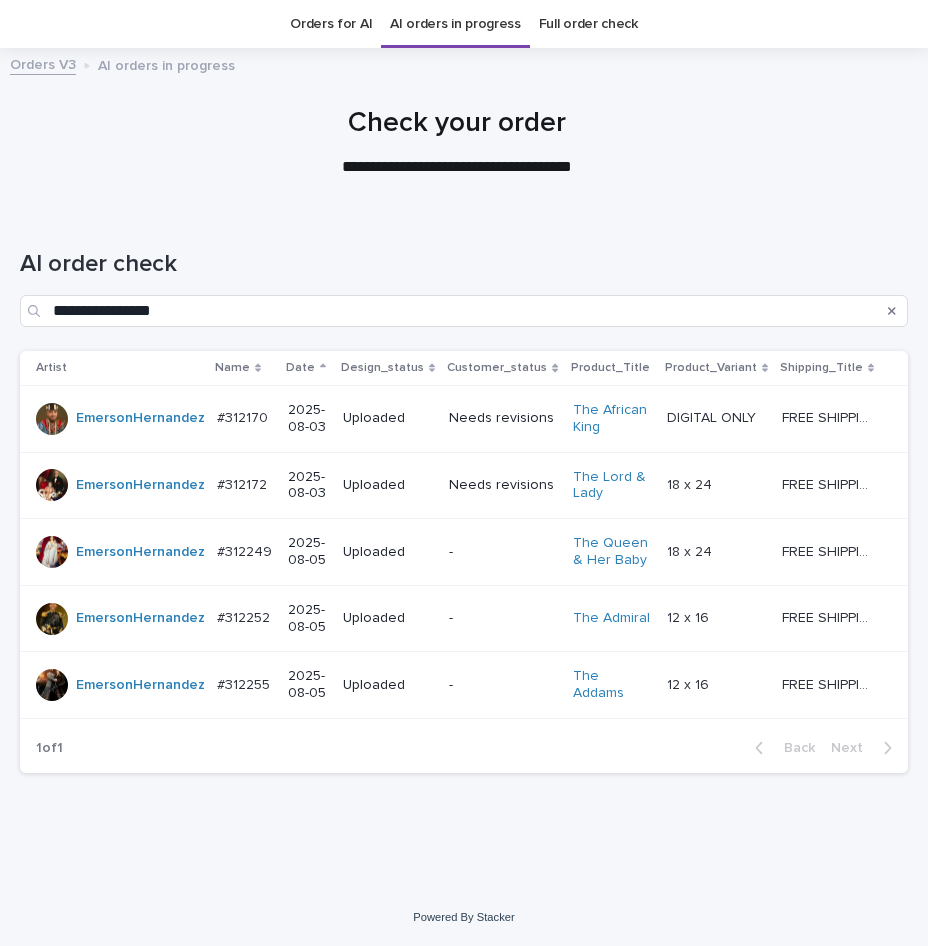 click on "**********" at bounding box center (464, 280) 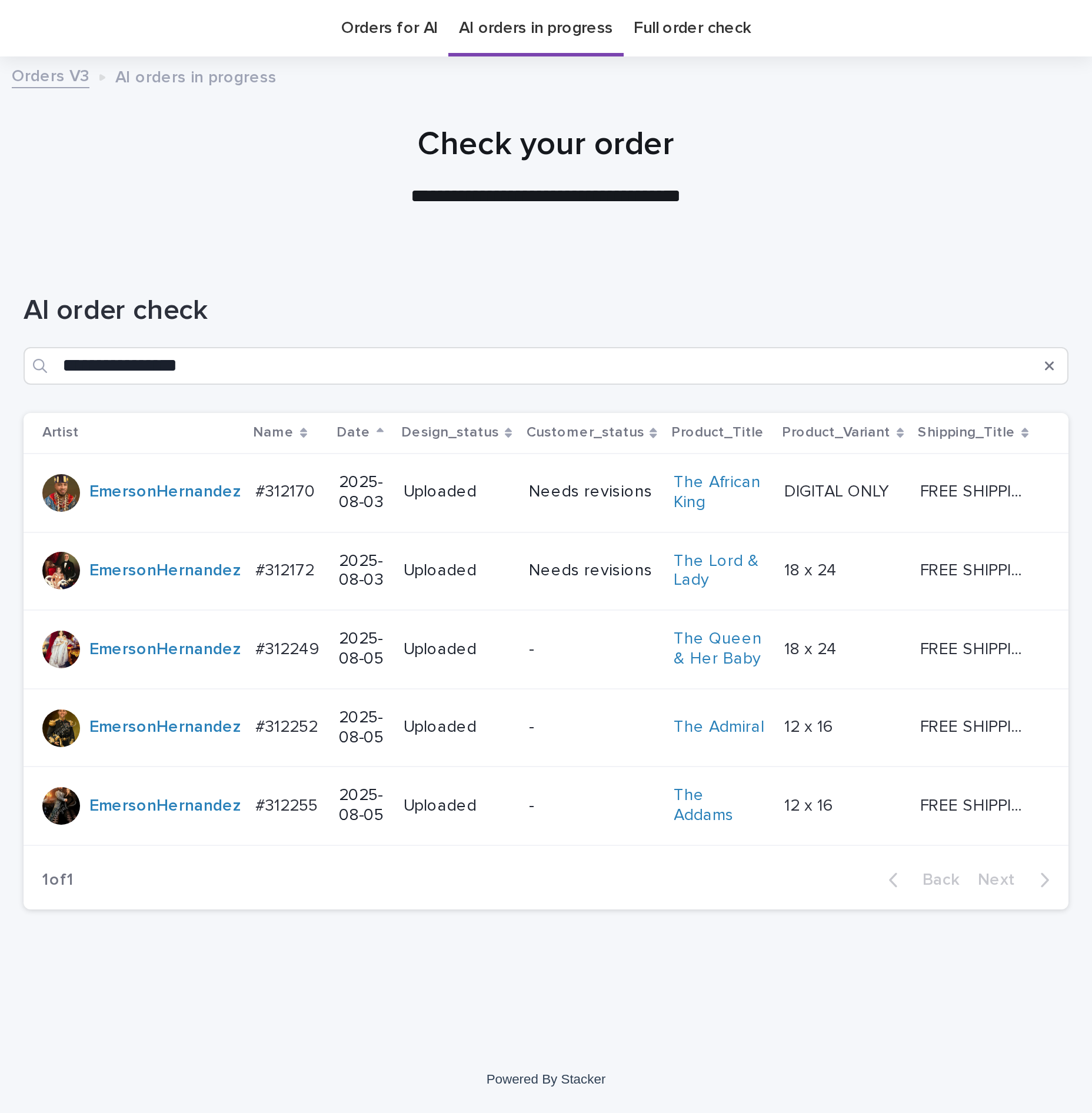 scroll, scrollTop: 0, scrollLeft: 0, axis: both 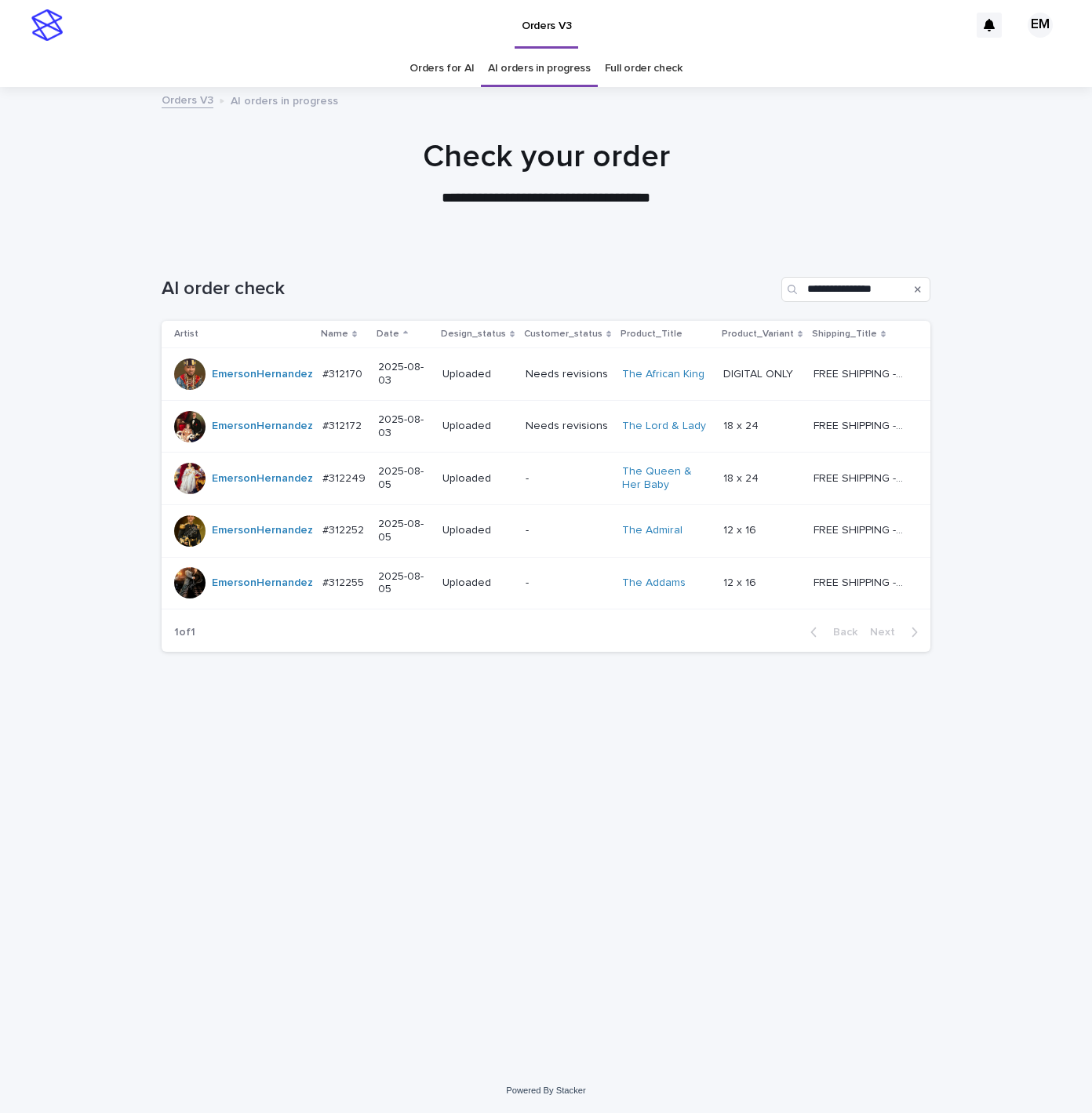 drag, startPoint x: 821, startPoint y: 268, endPoint x: 831, endPoint y: 271, distance: 10.440307 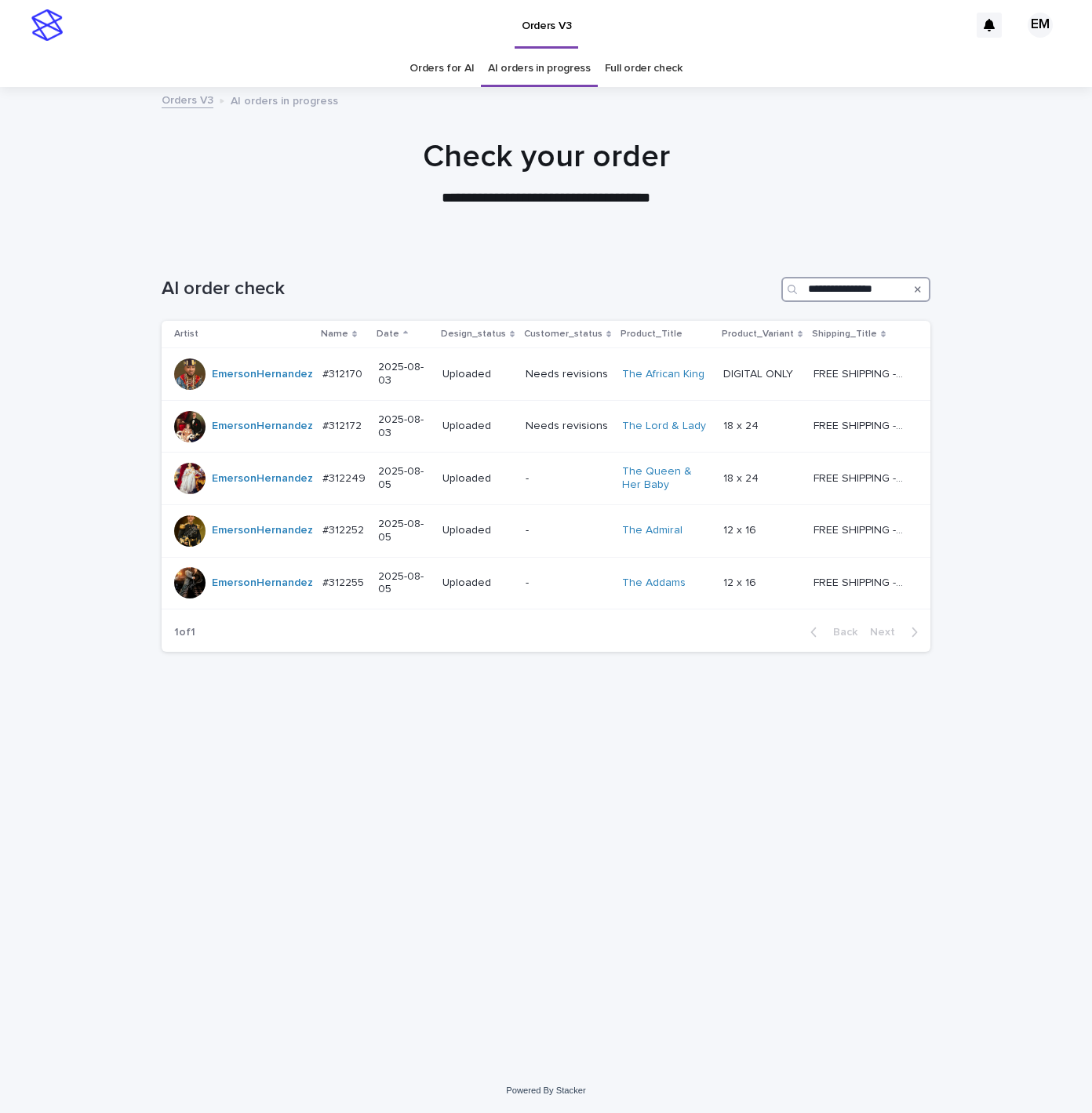 click on "**********" at bounding box center (856, 289) 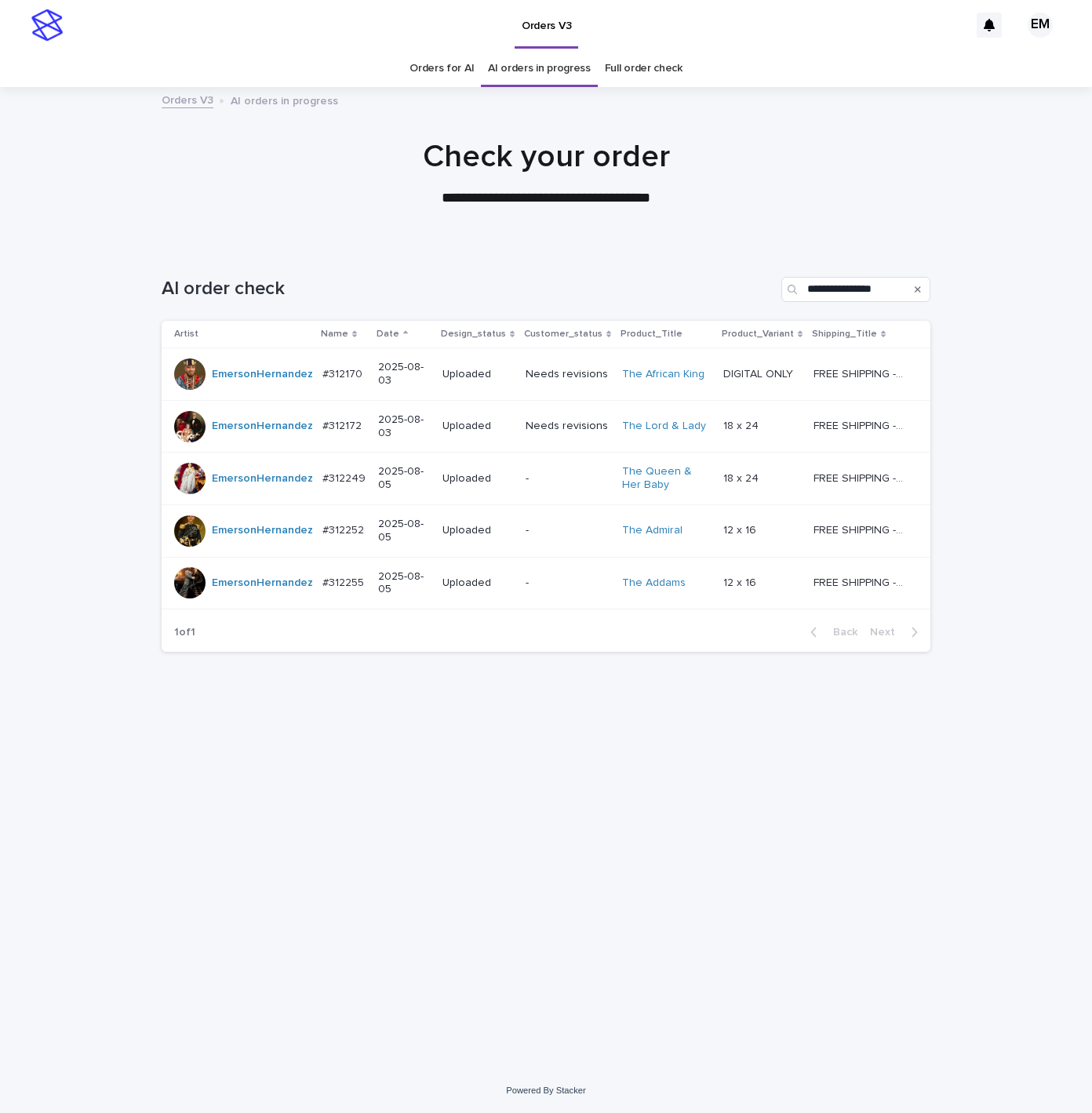 click at bounding box center (546, 166) 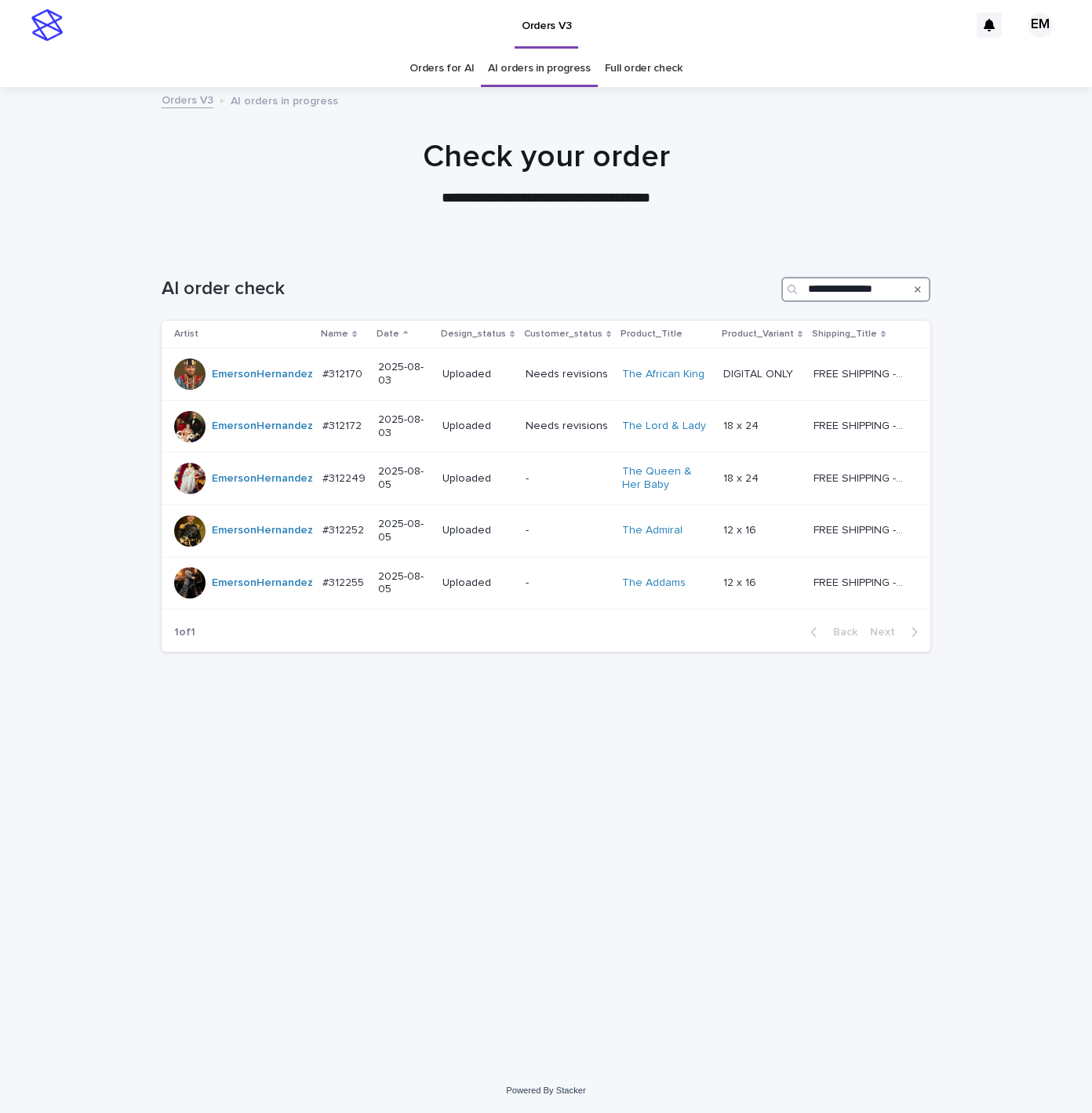 click on "**********" at bounding box center [856, 289] 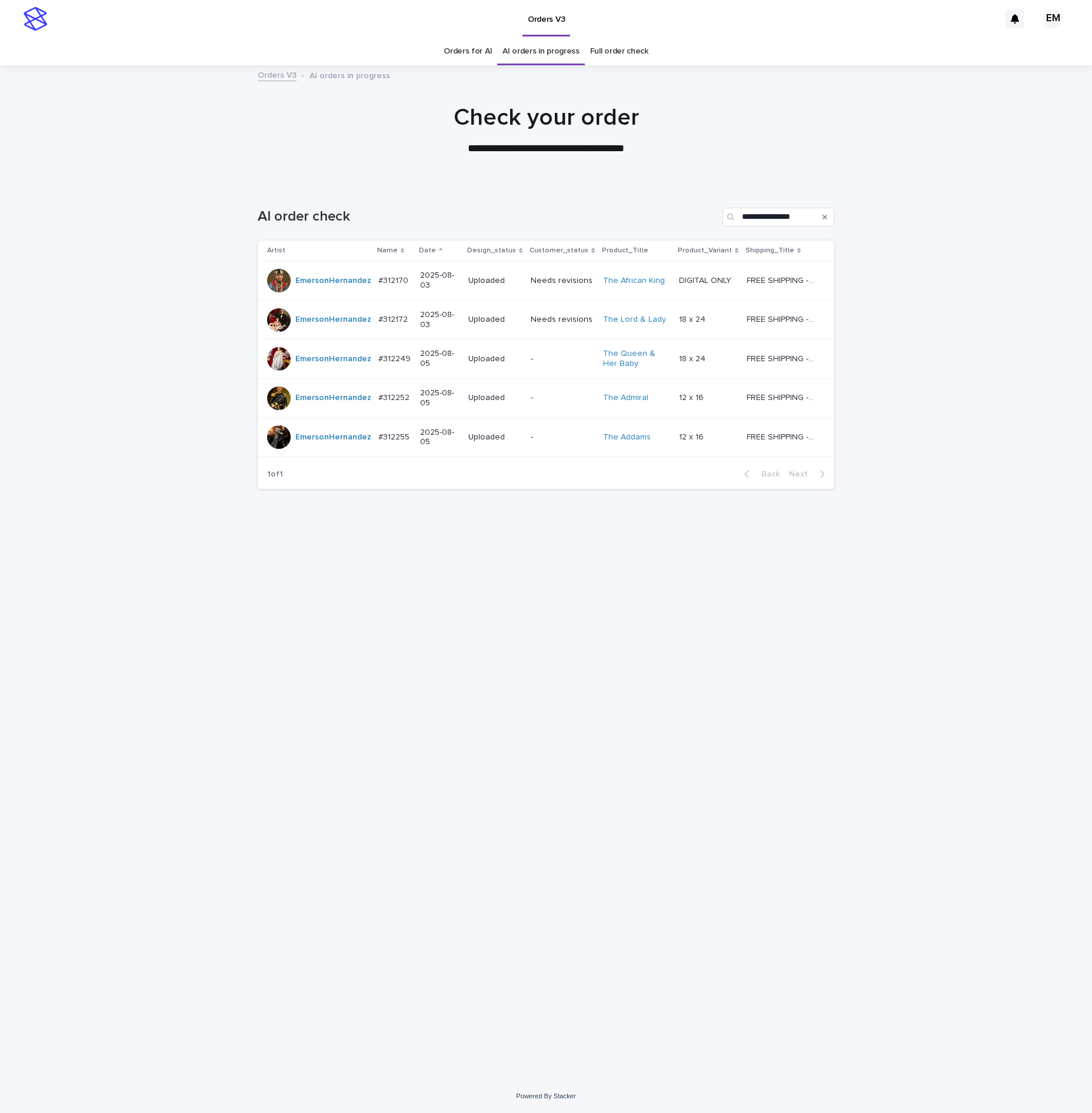 click on "**********" at bounding box center (546, 617) 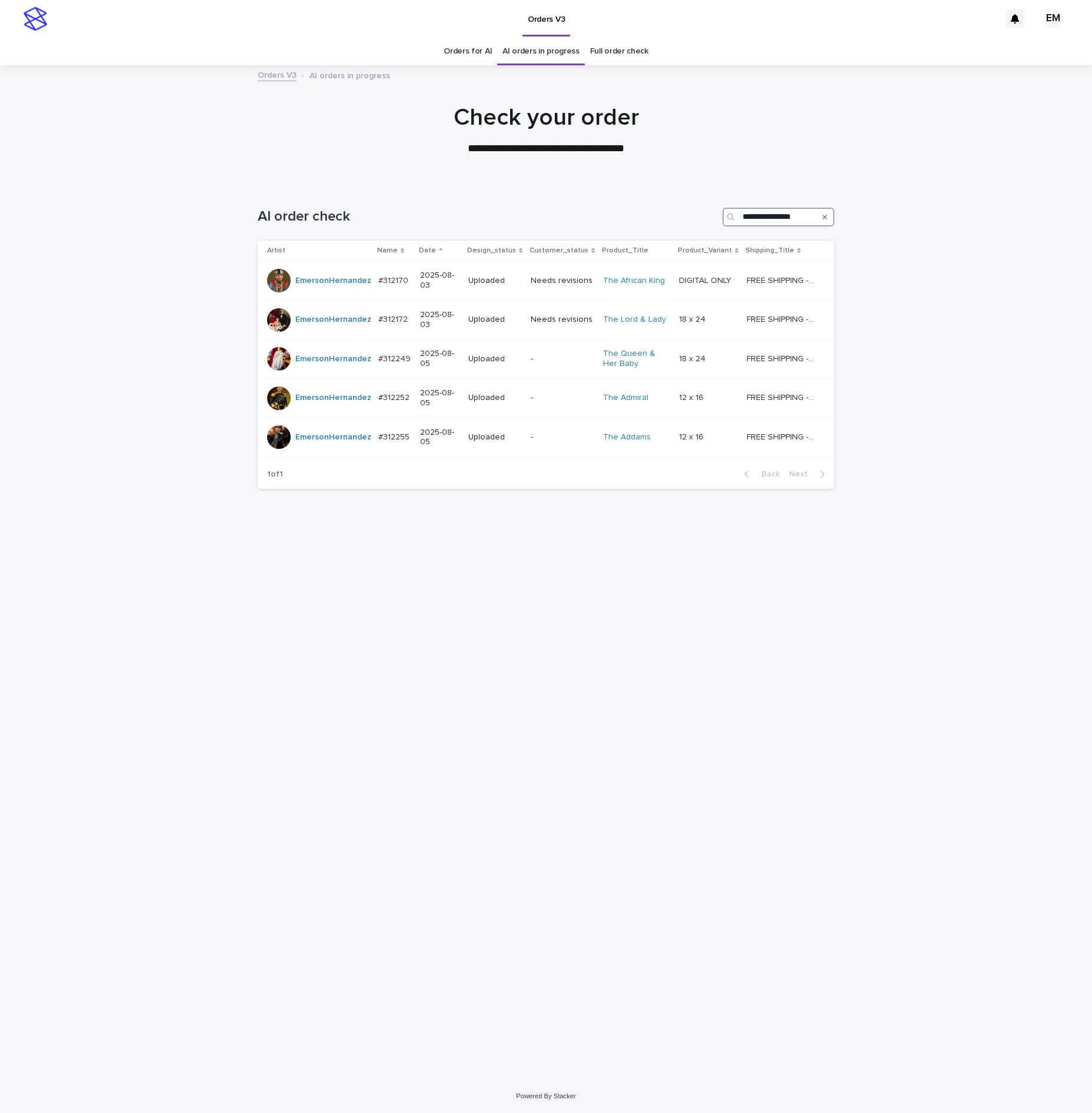 click on "**********" at bounding box center [778, 217] 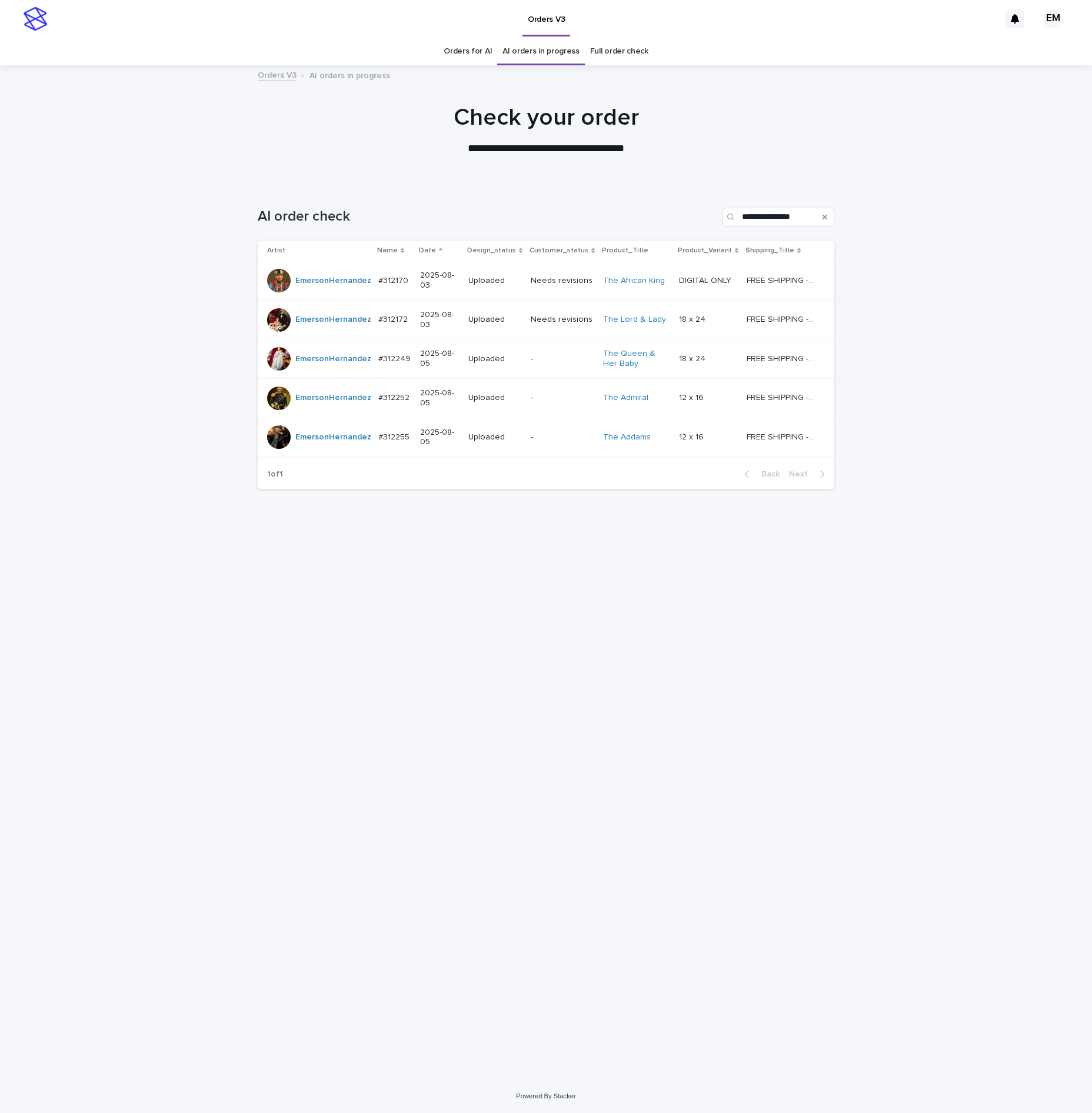 click on "**********" at bounding box center (546, 632) 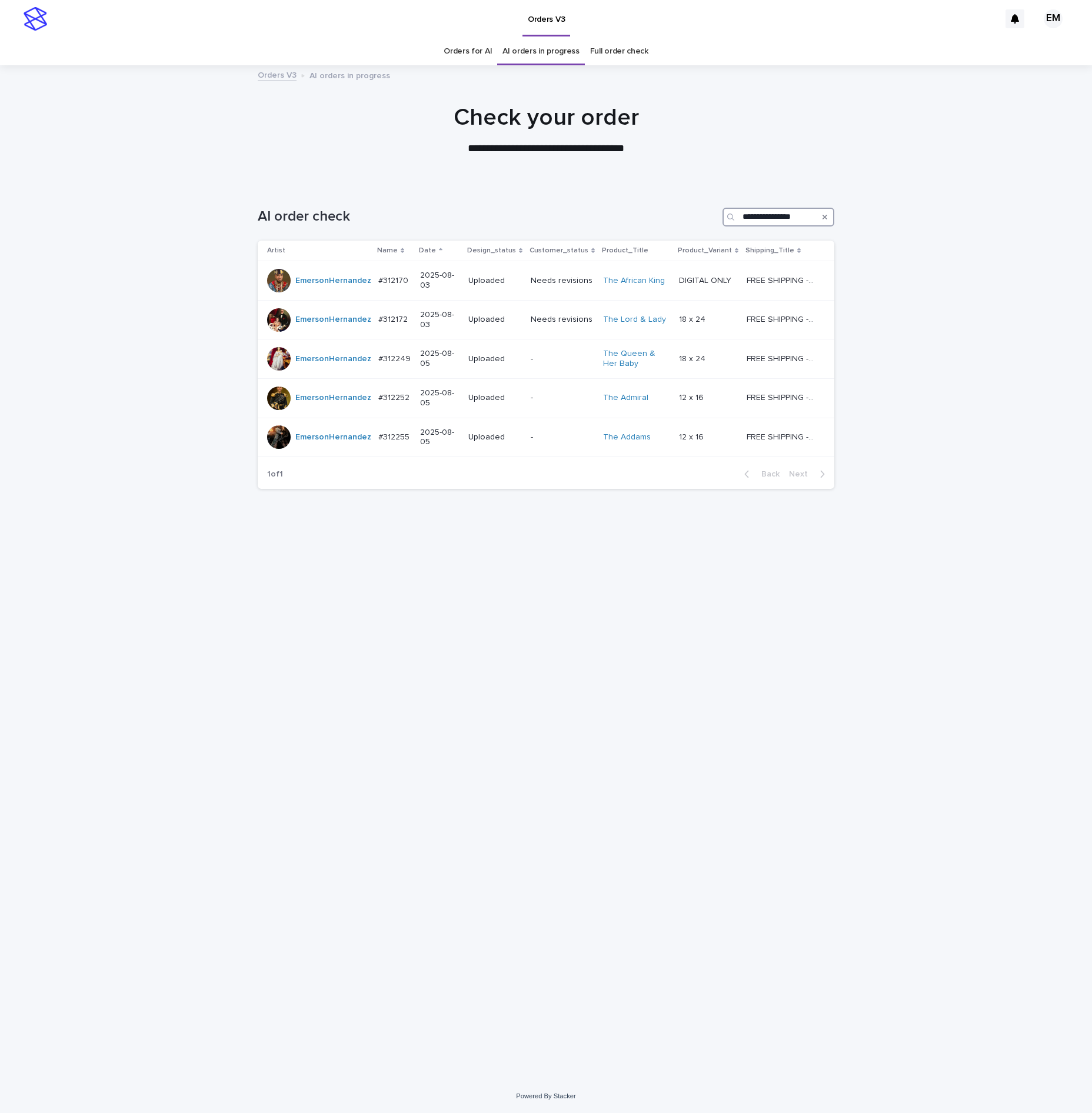 click on "**********" at bounding box center (778, 217) 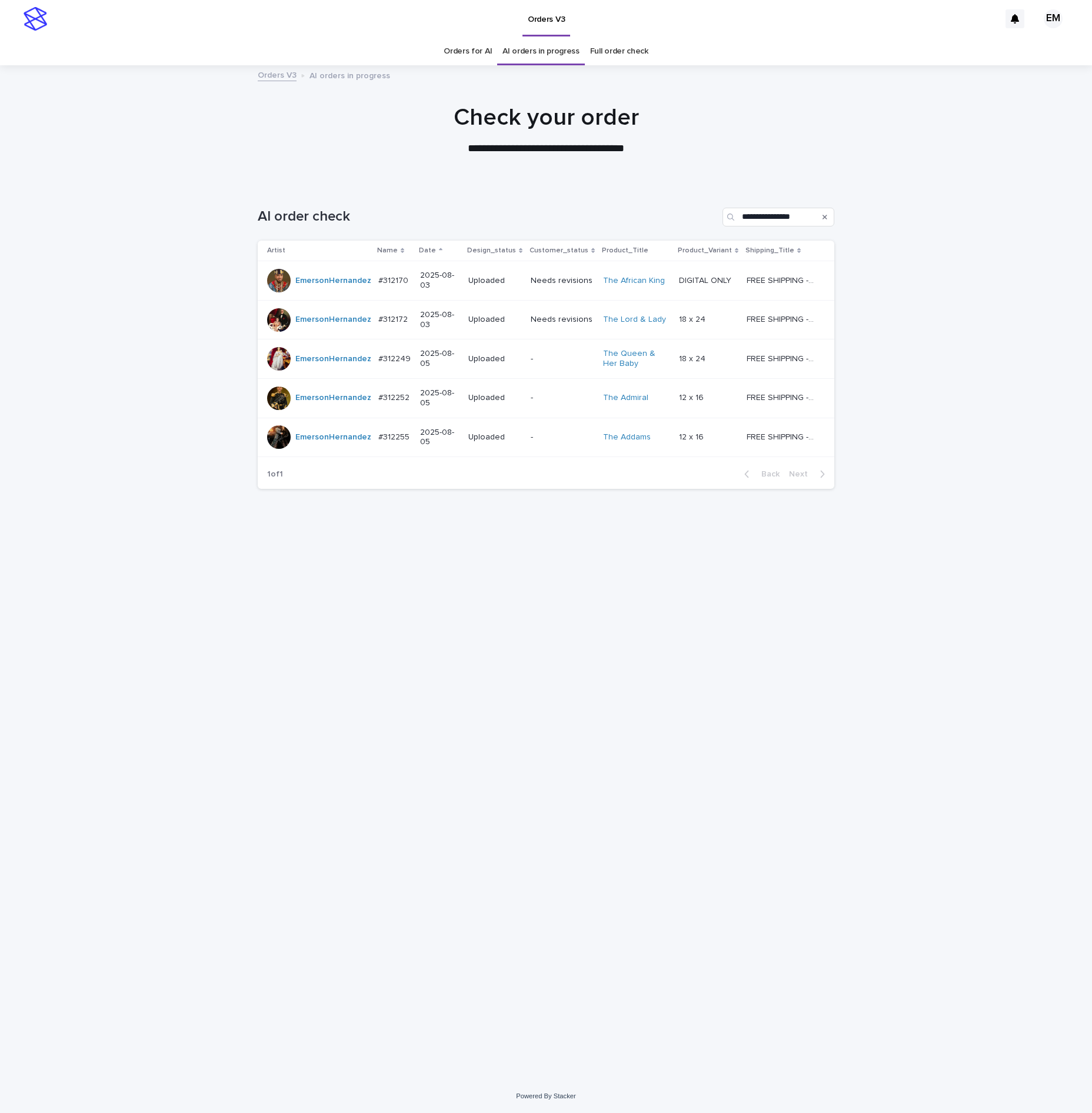 click on "**********" at bounding box center (546, 632) 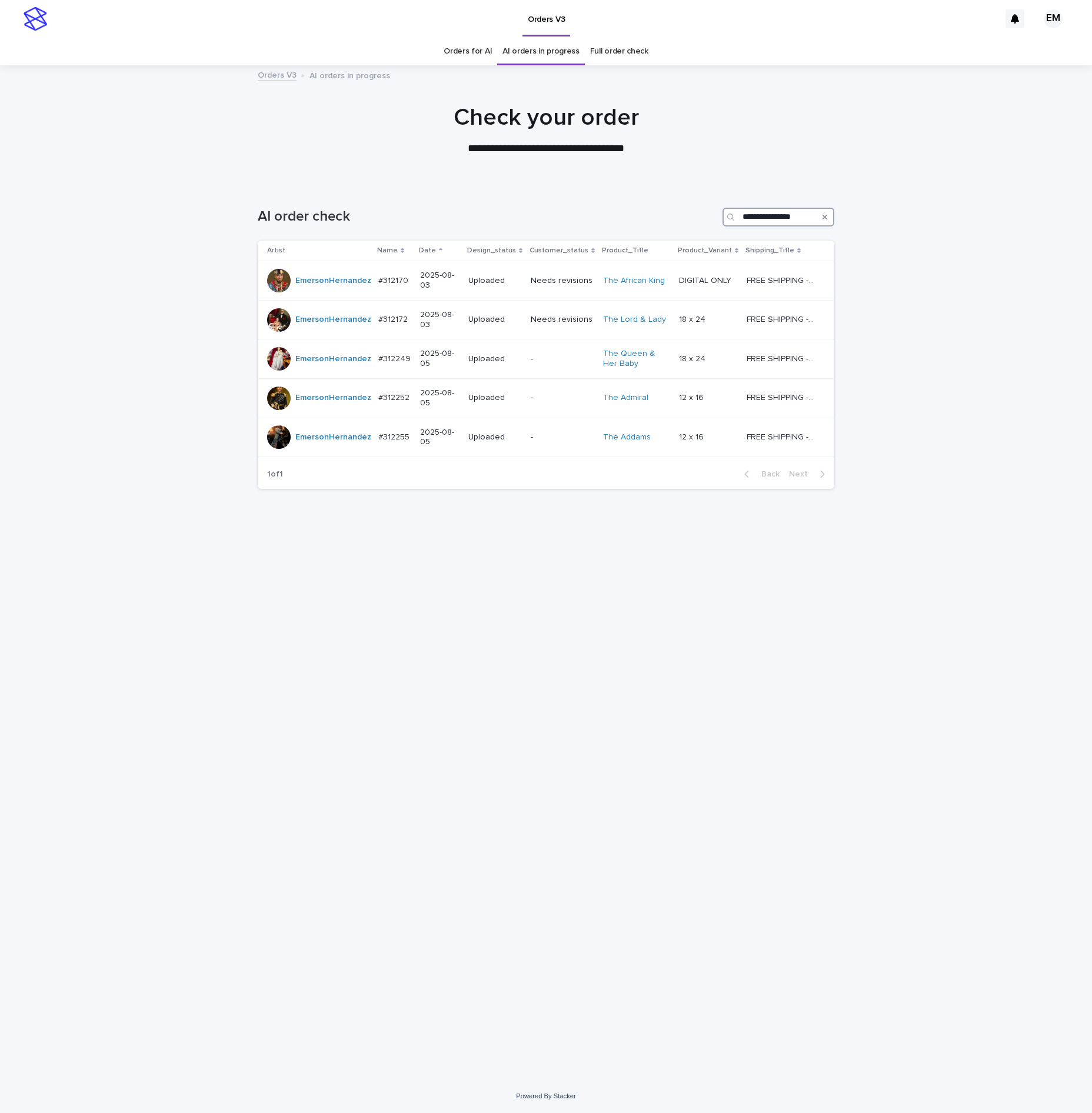 click on "**********" at bounding box center (778, 217) 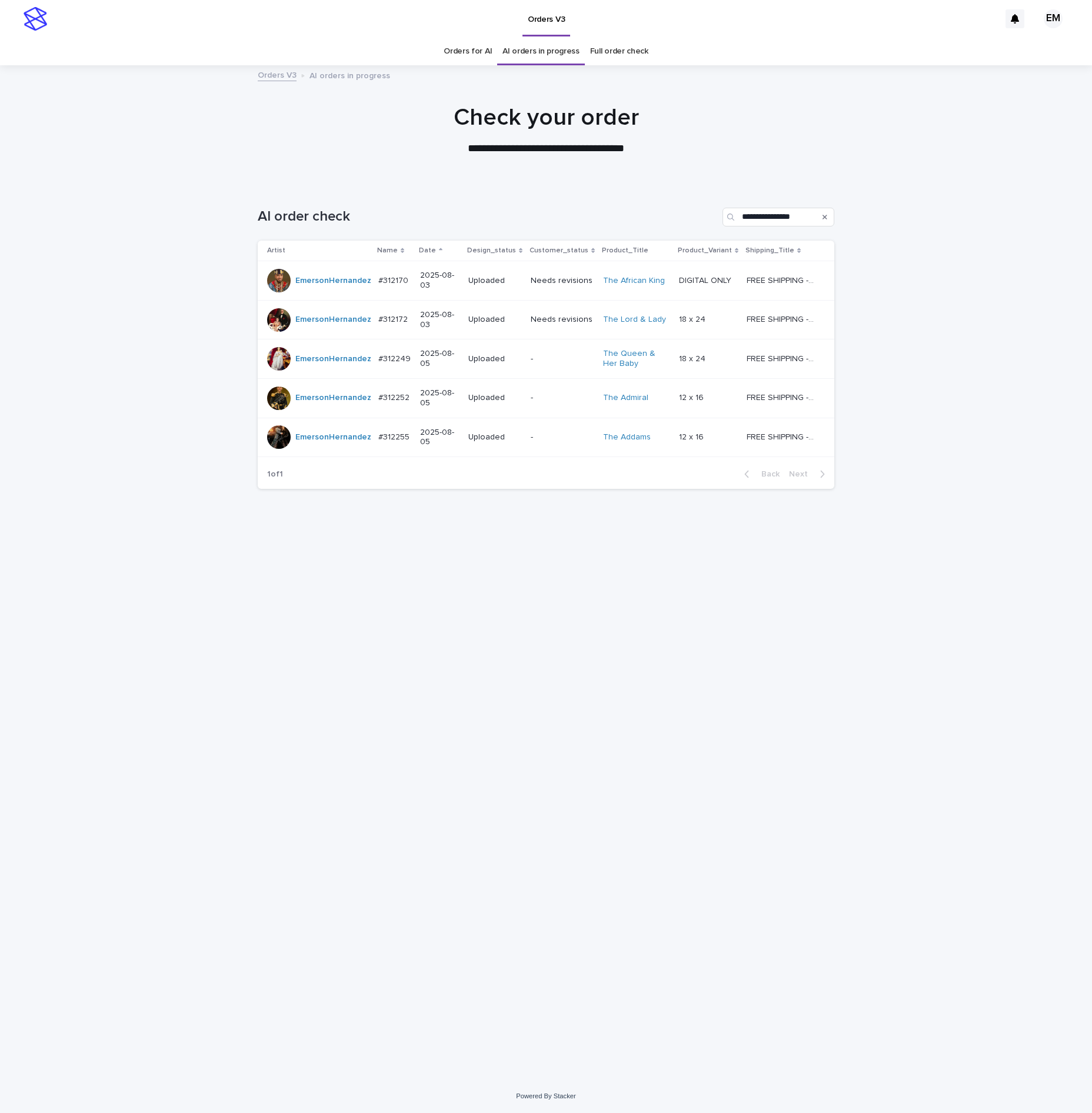 drag, startPoint x: 984, startPoint y: 82, endPoint x: 972, endPoint y: 108, distance: 28.635642 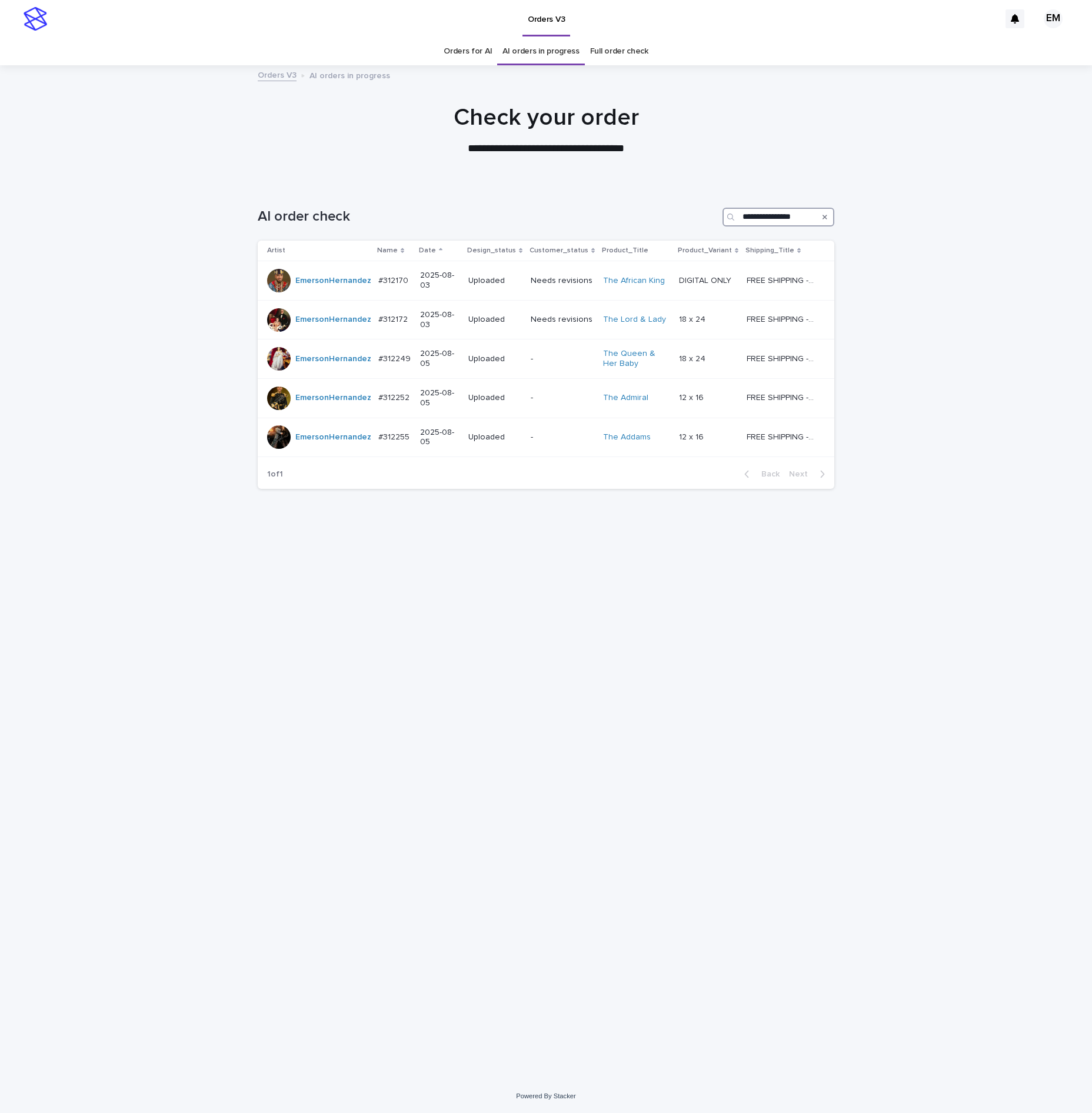 click on "**********" at bounding box center (778, 217) 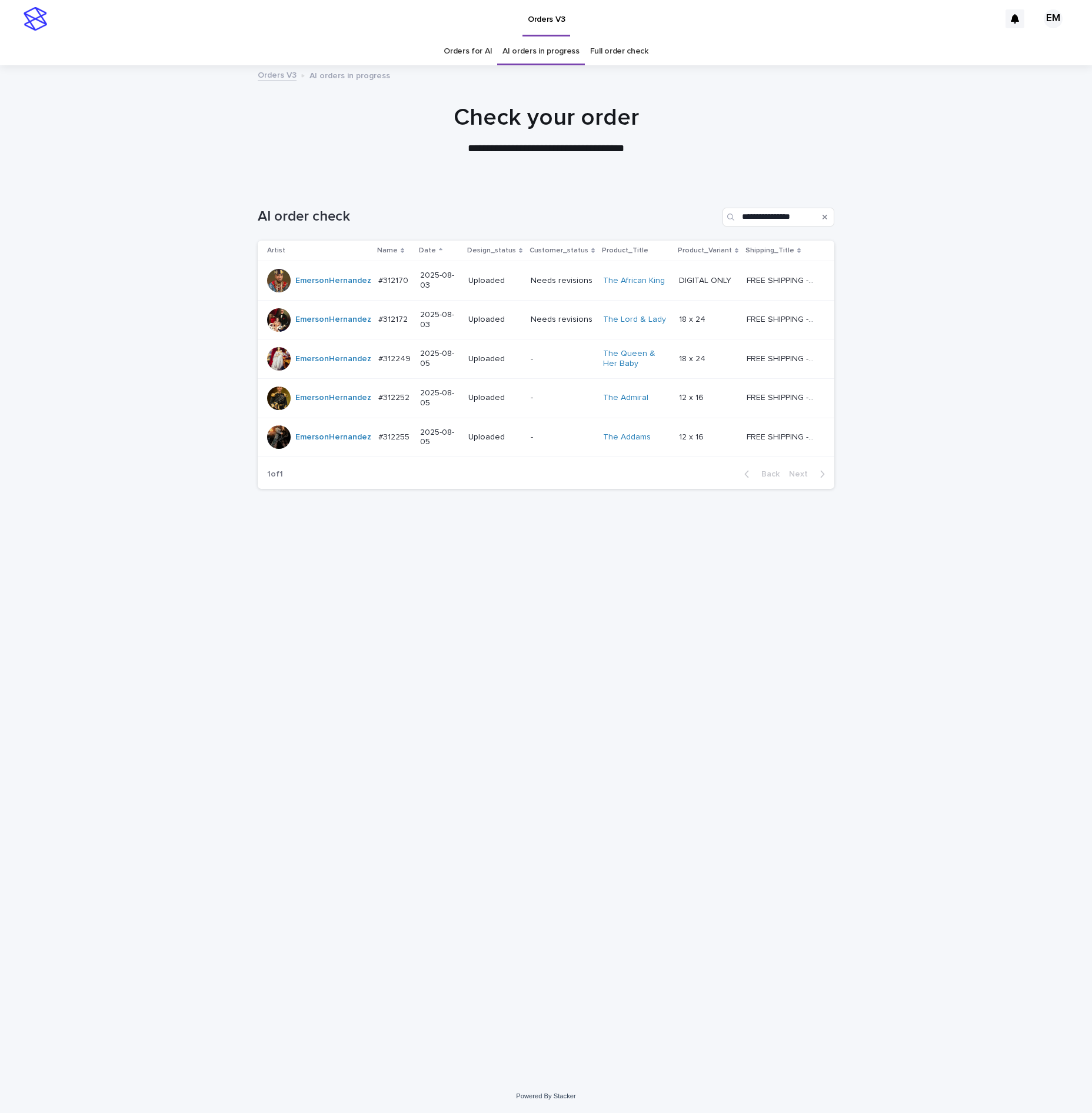click on "**********" at bounding box center (546, 632) 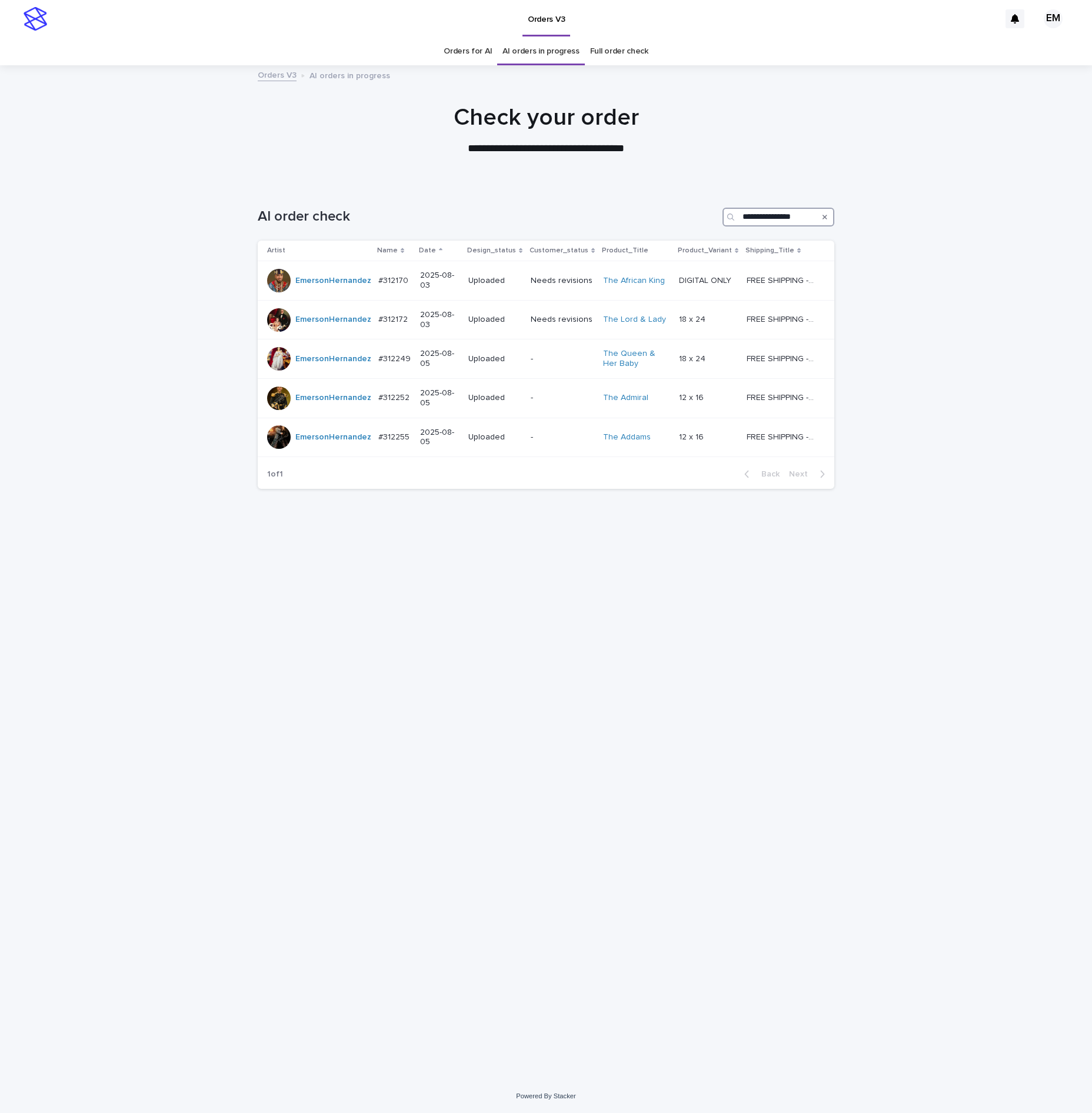 click on "**********" at bounding box center (778, 217) 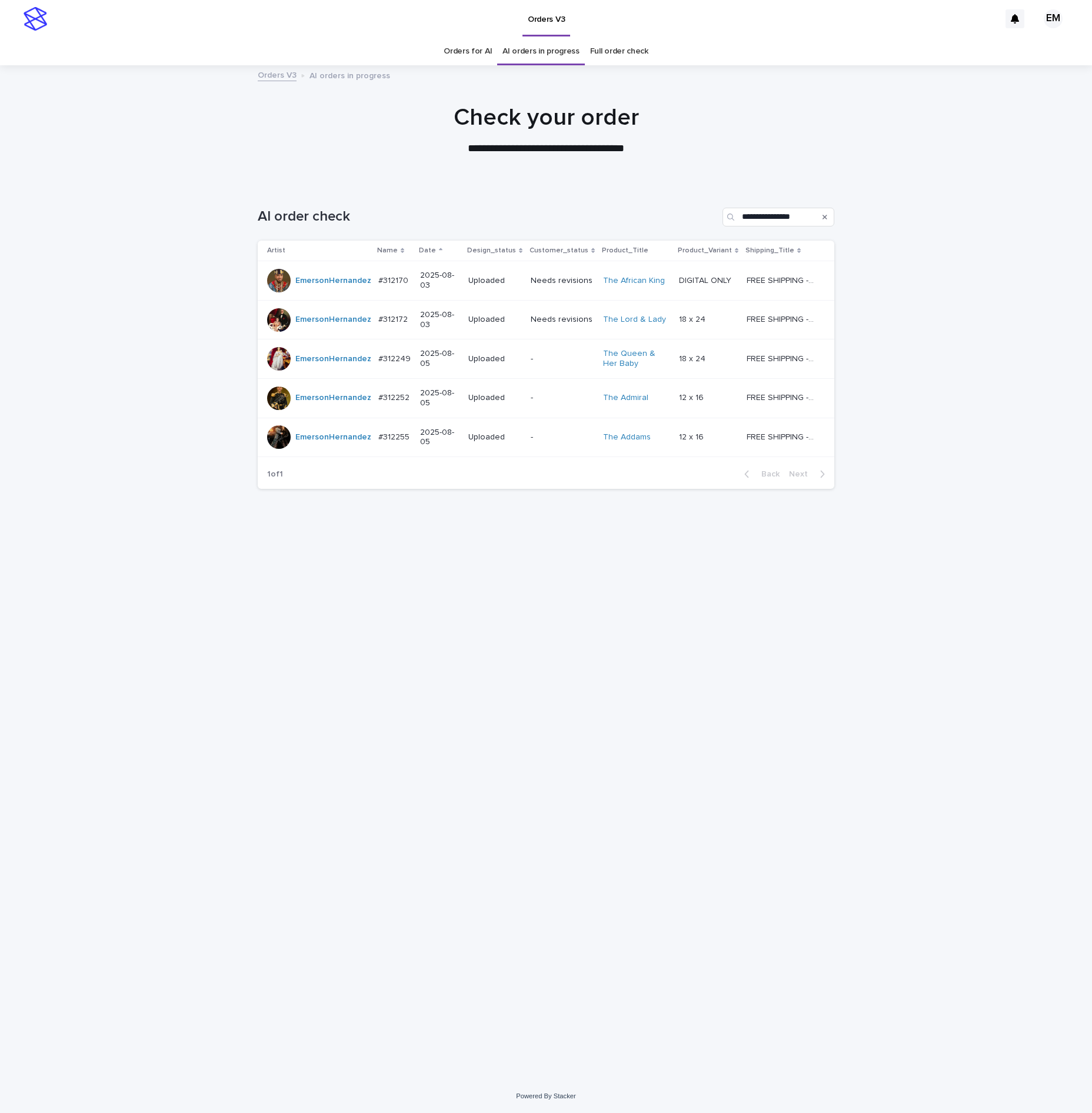 click on "**********" at bounding box center (546, 212) 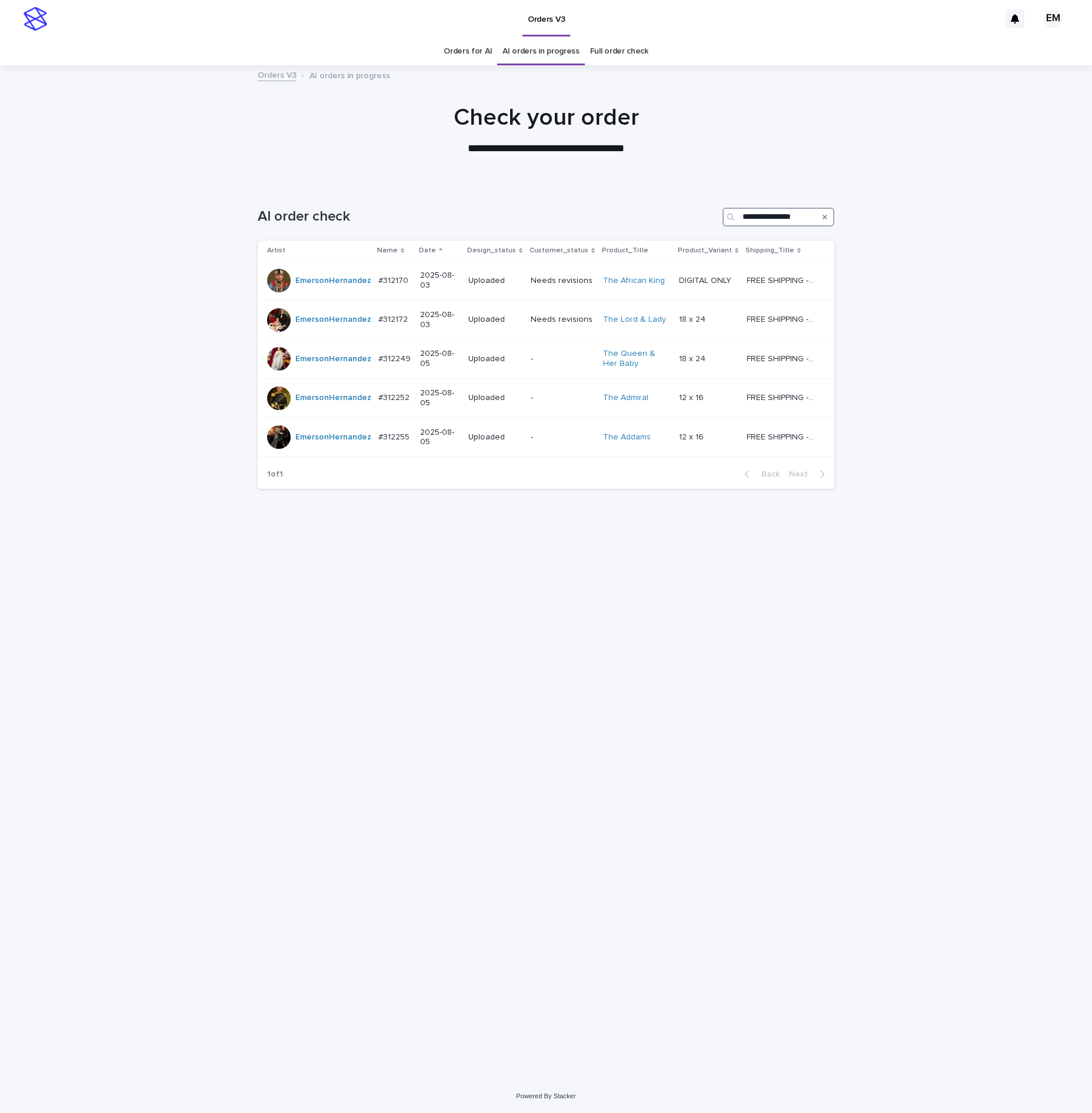 click on "**********" at bounding box center (778, 217) 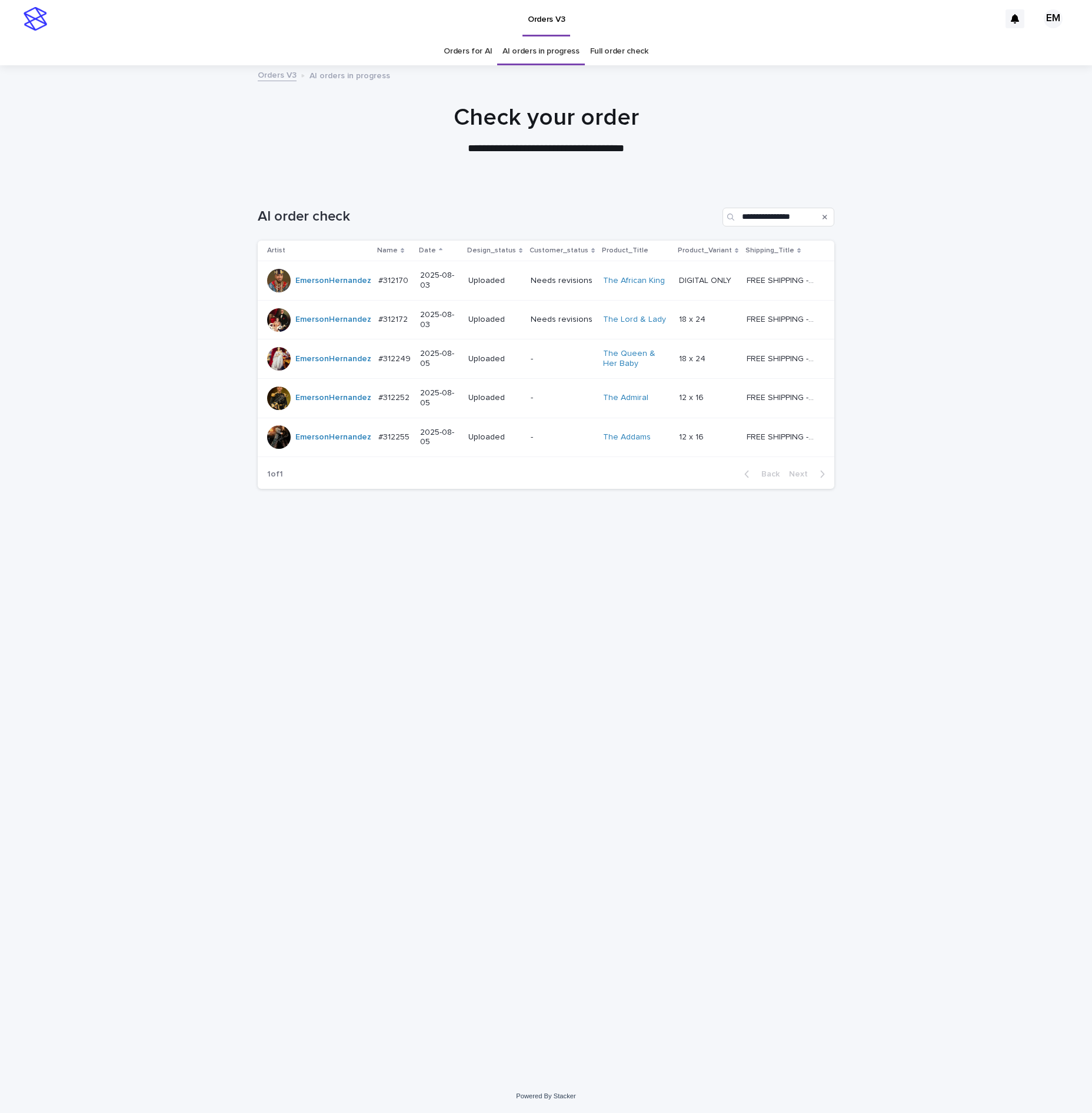 click on "**********" at bounding box center (546, 632) 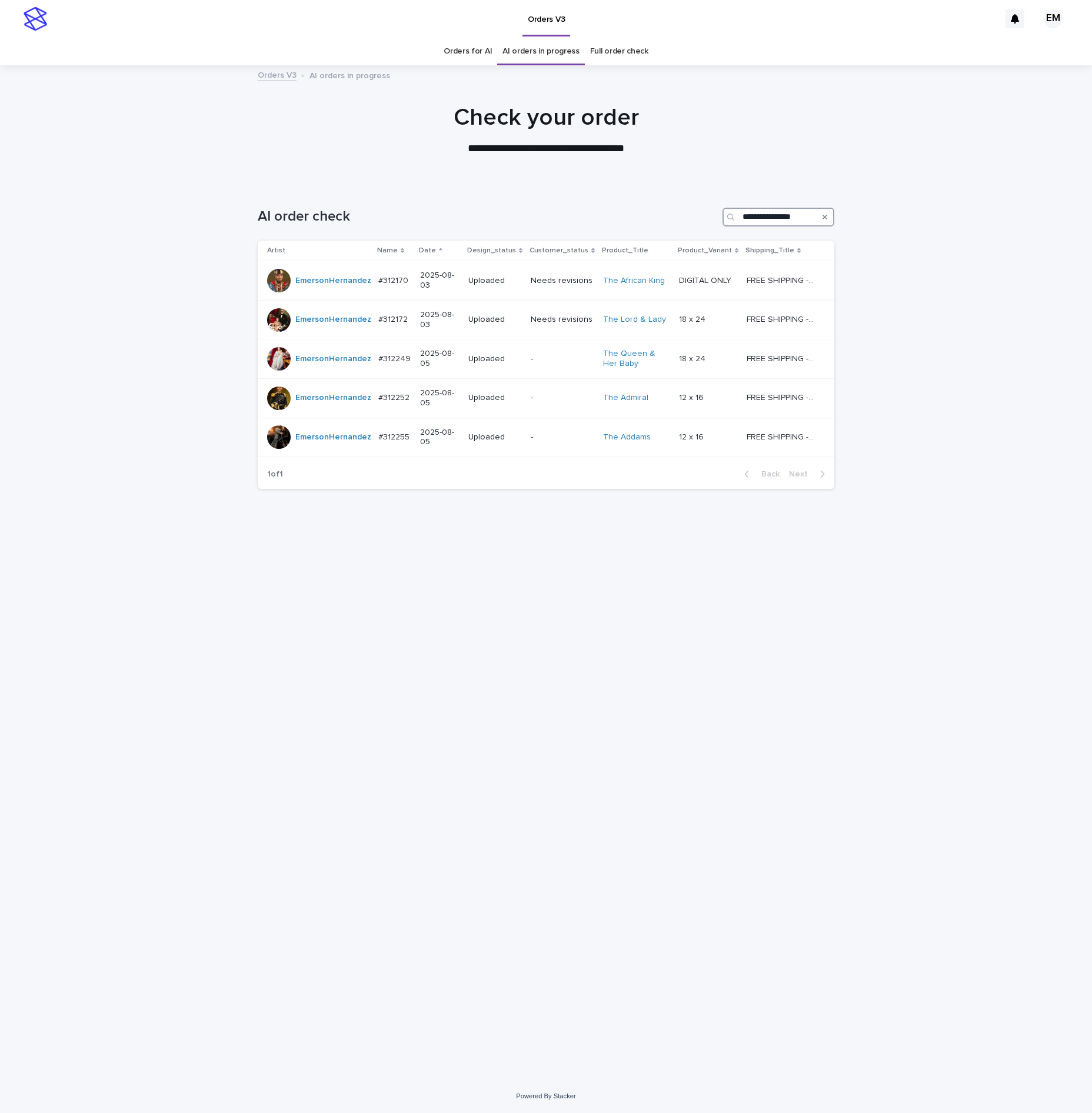 click on "**********" at bounding box center [778, 217] 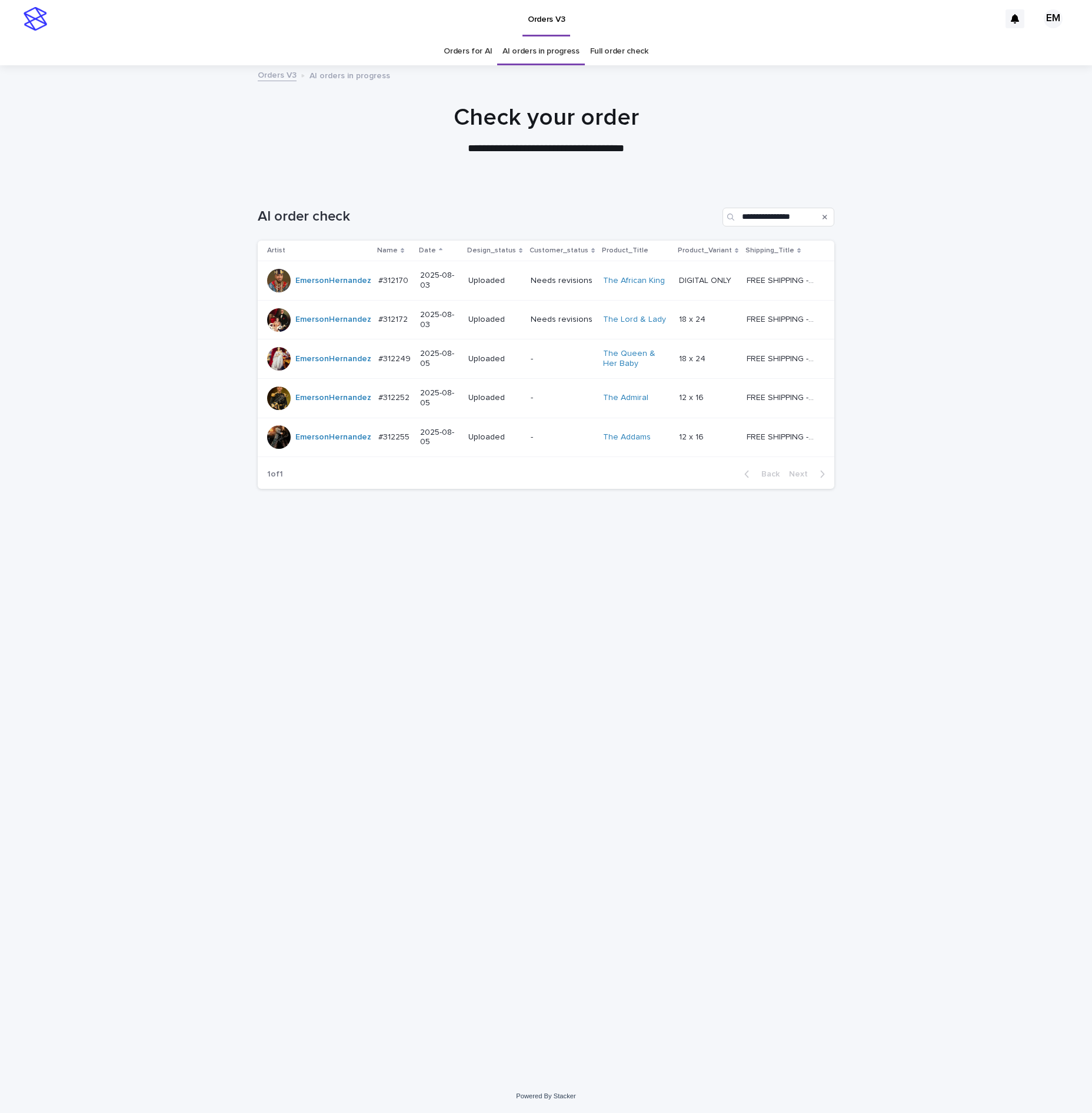 drag, startPoint x: 878, startPoint y: 299, endPoint x: 866, endPoint y: 288, distance: 16.278821 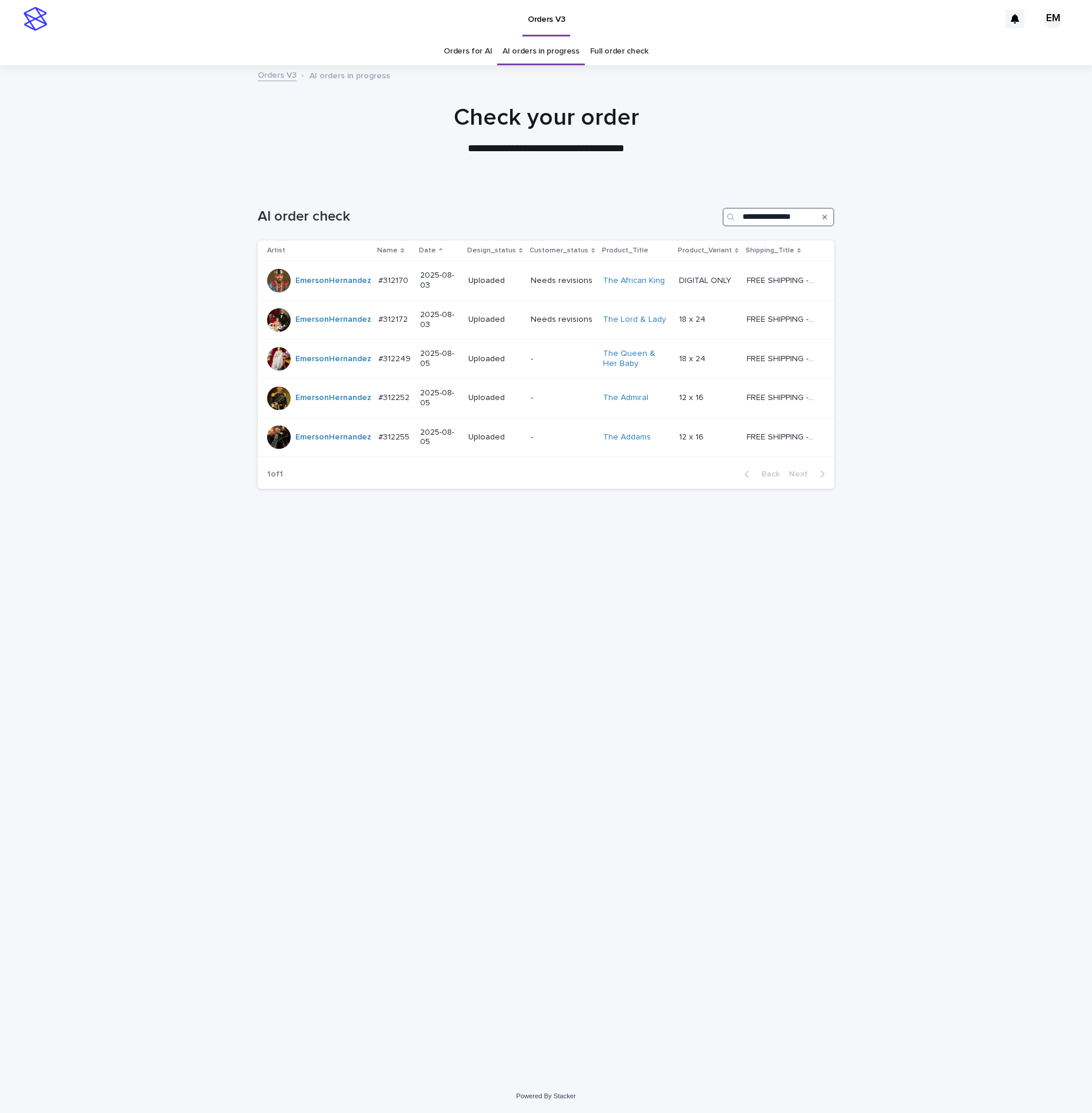 click on "**********" at bounding box center (778, 217) 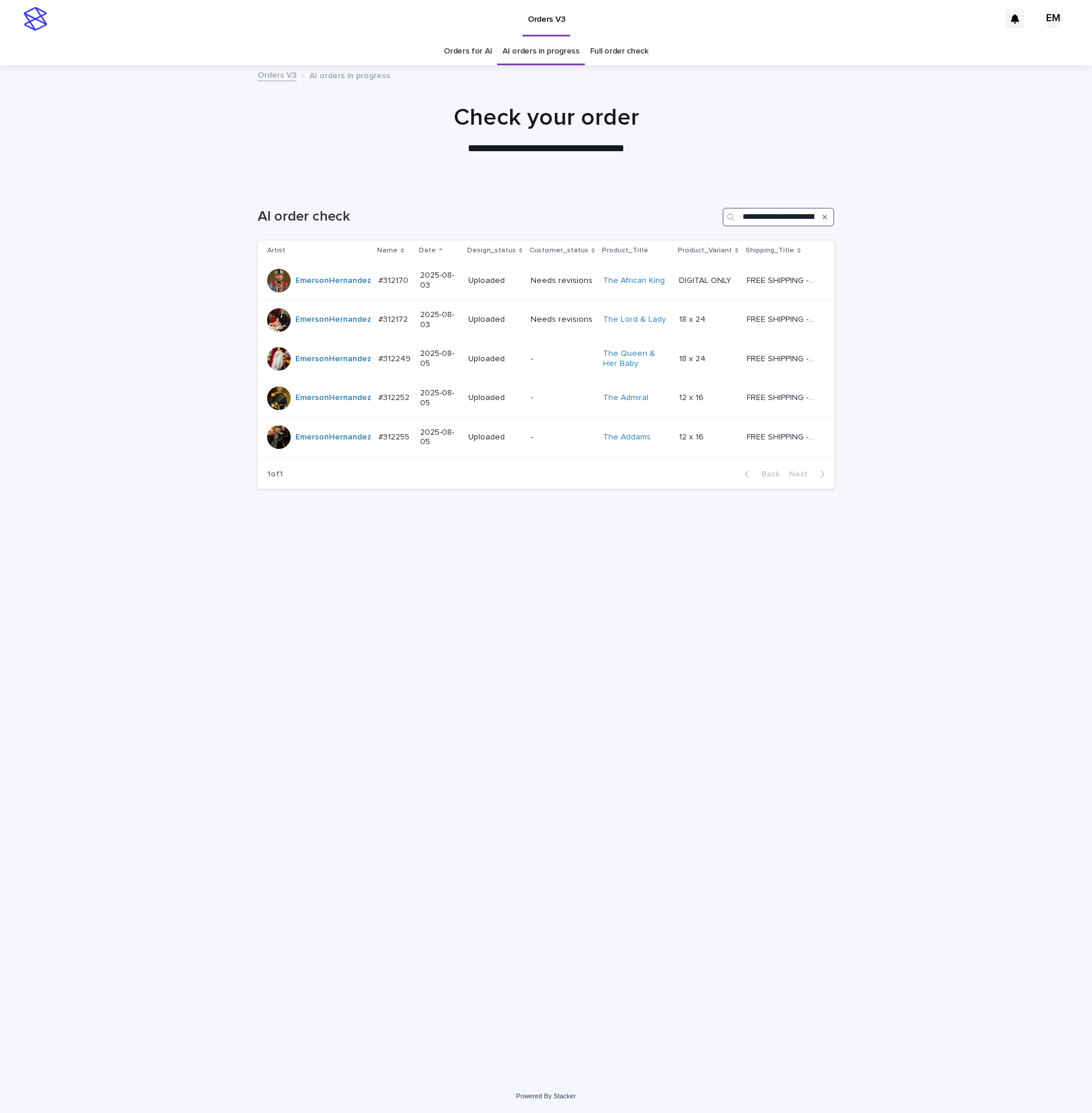 scroll, scrollTop: 0, scrollLeft: 71, axis: horizontal 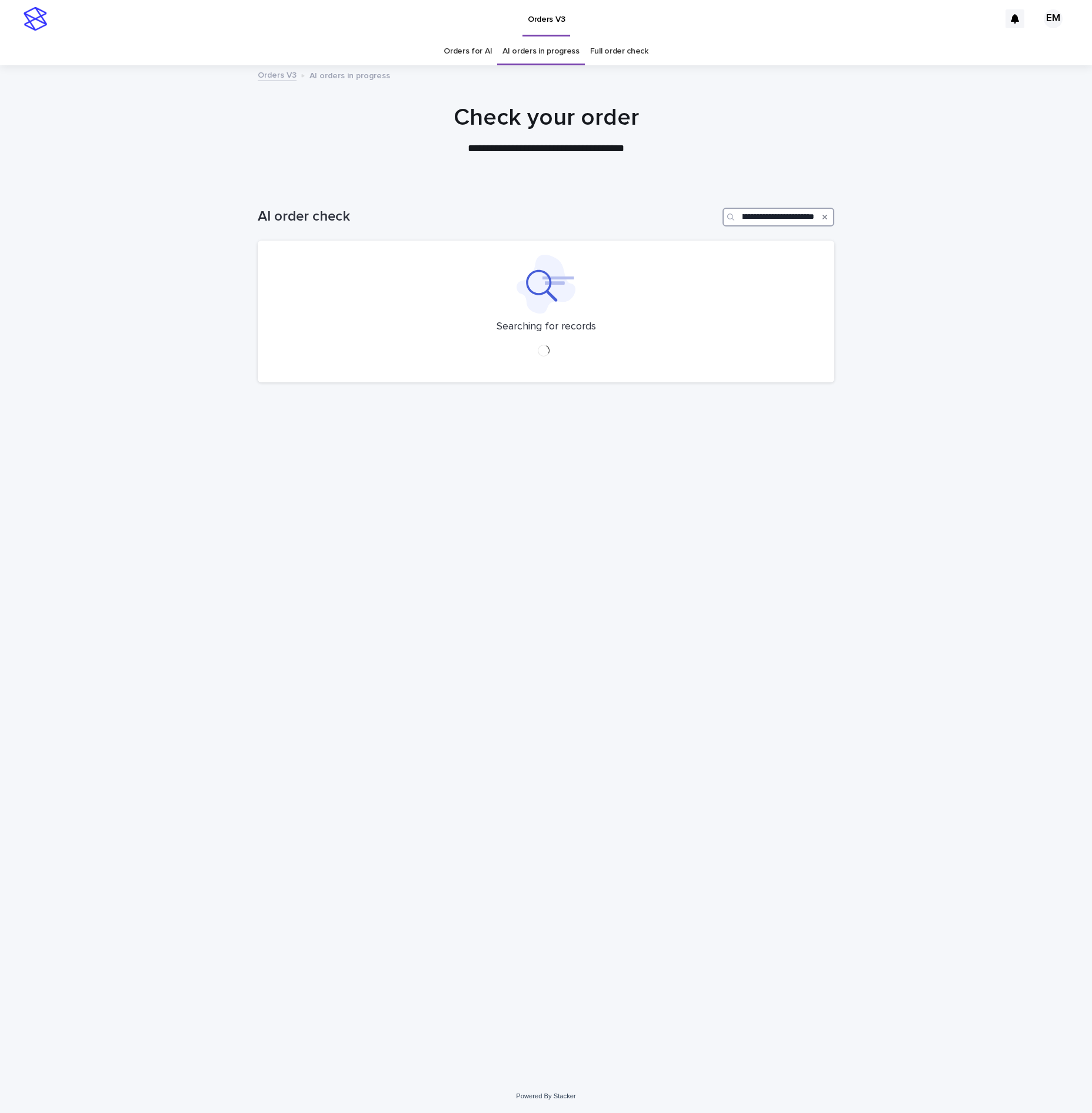 type on "**********" 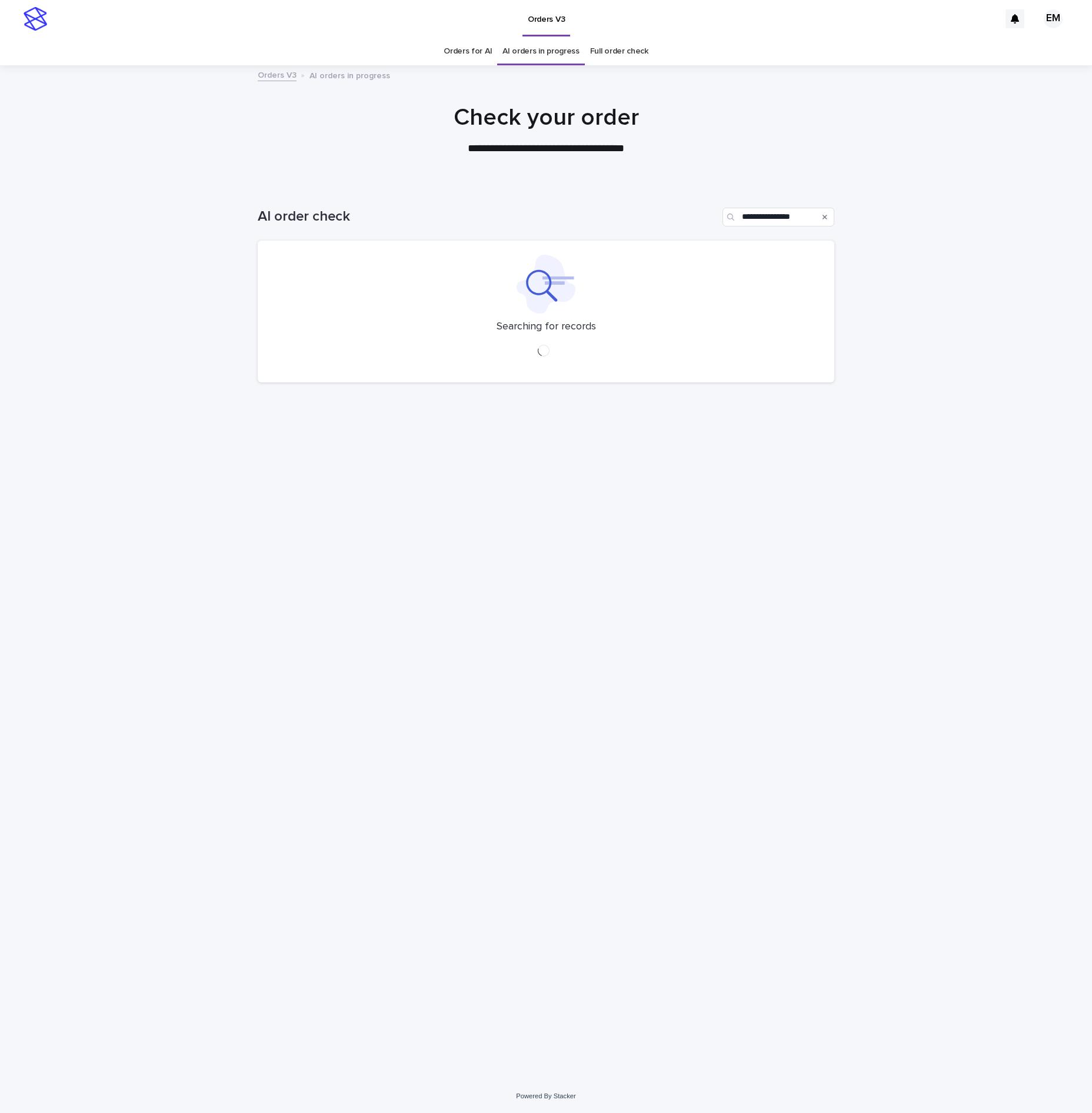 scroll, scrollTop: 0, scrollLeft: 0, axis: both 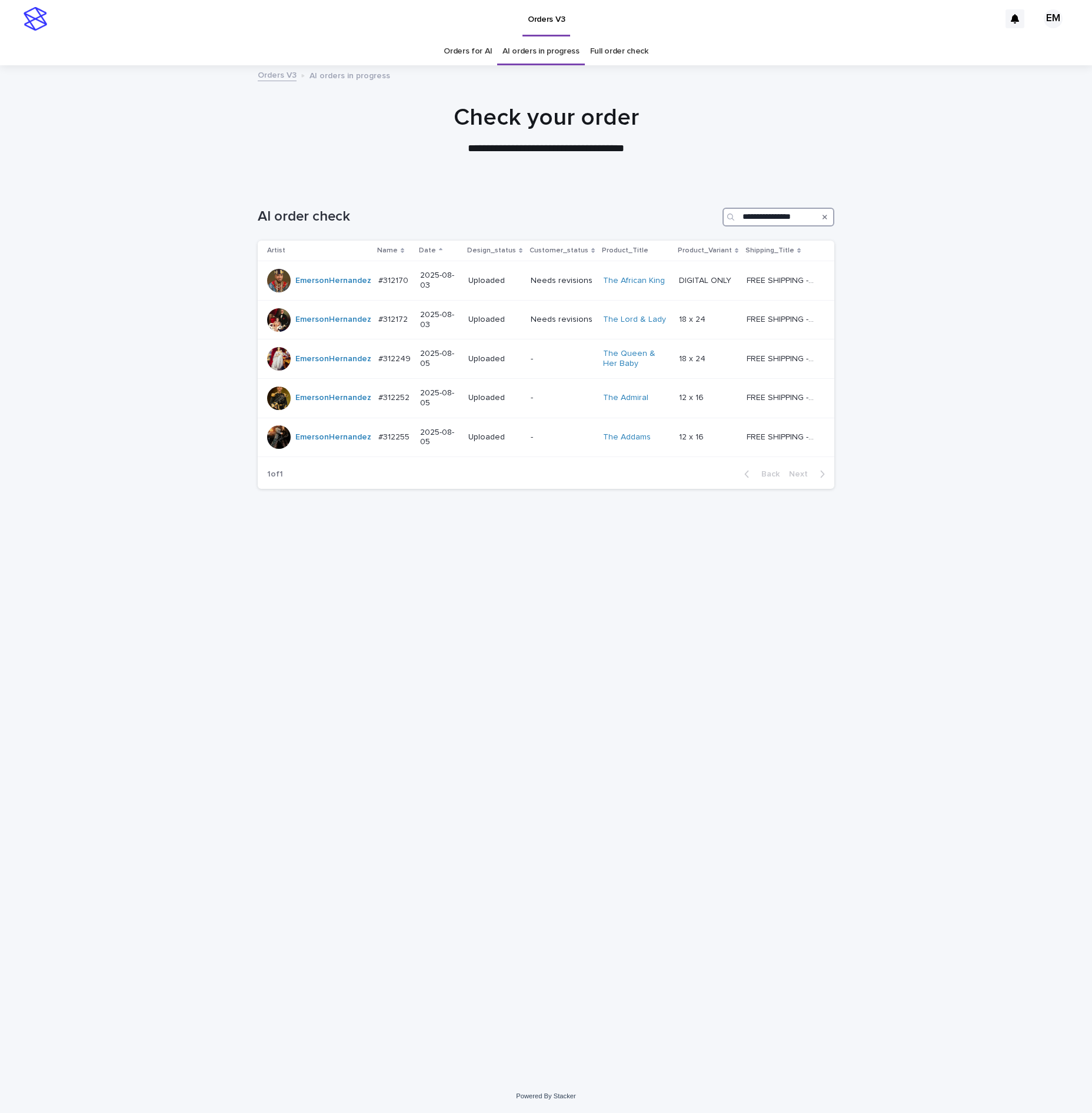 click on "**********" at bounding box center [778, 217] 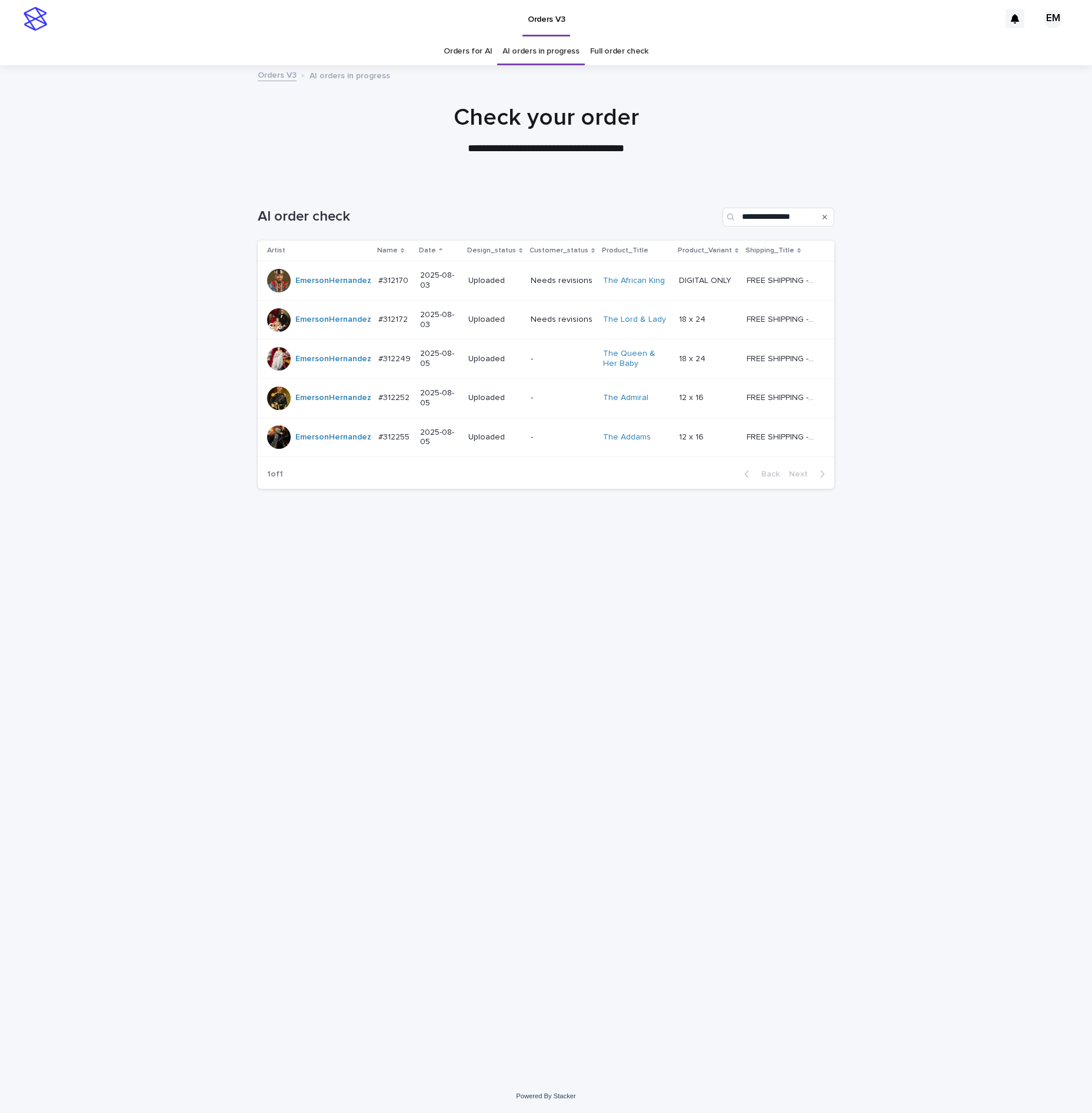 click 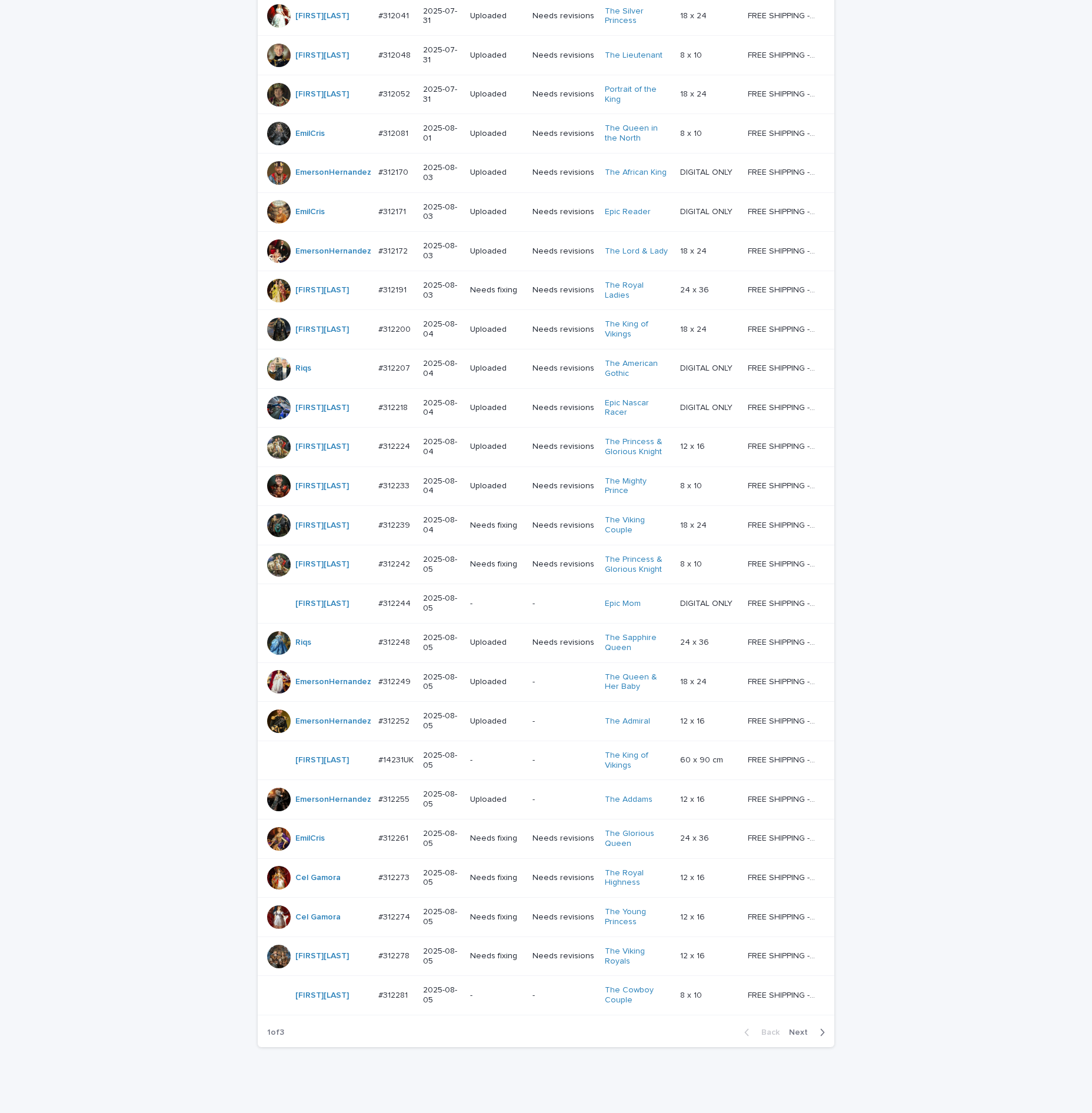 scroll, scrollTop: 459, scrollLeft: 0, axis: vertical 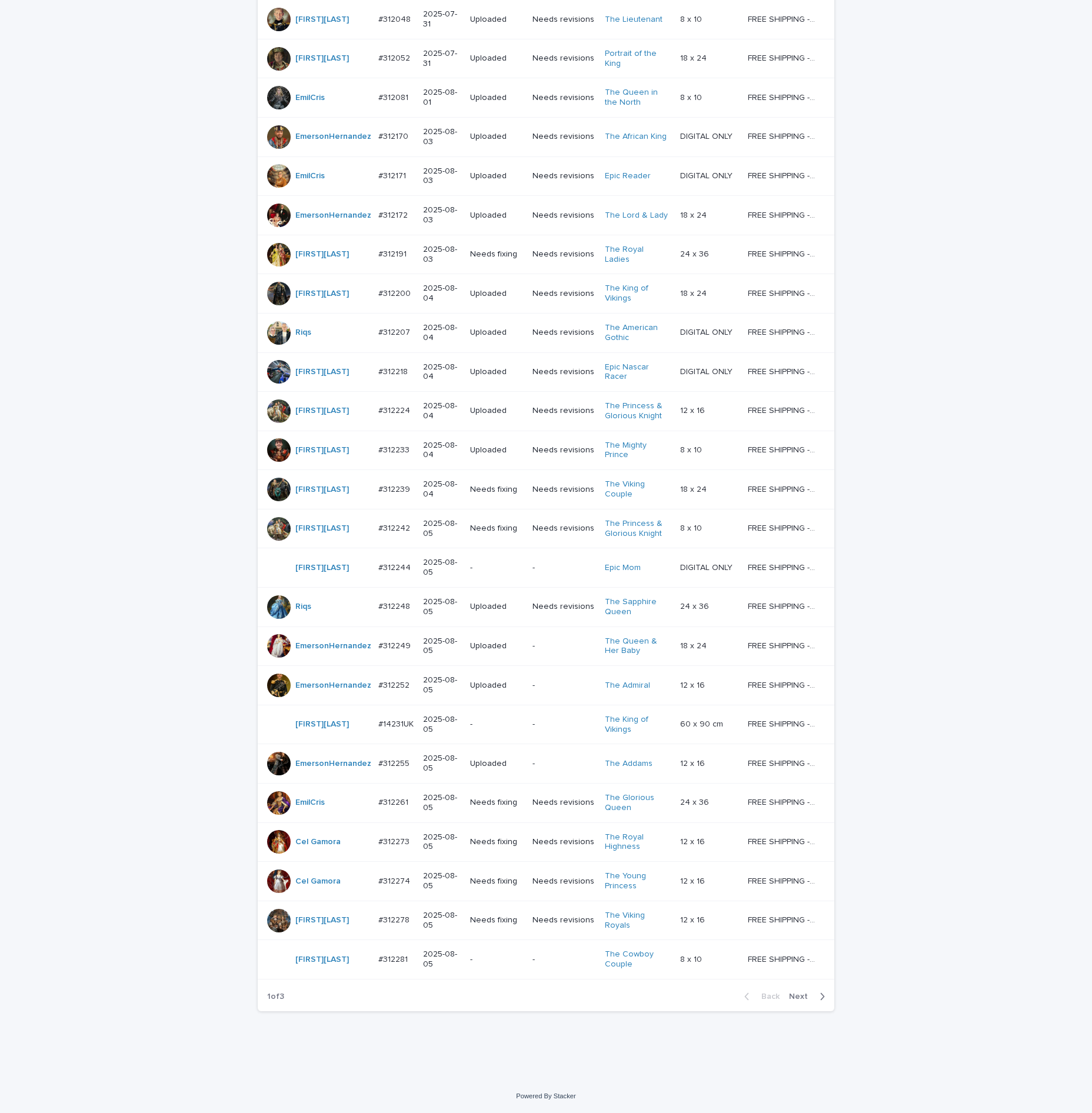 click on "Next" at bounding box center [809, 997] 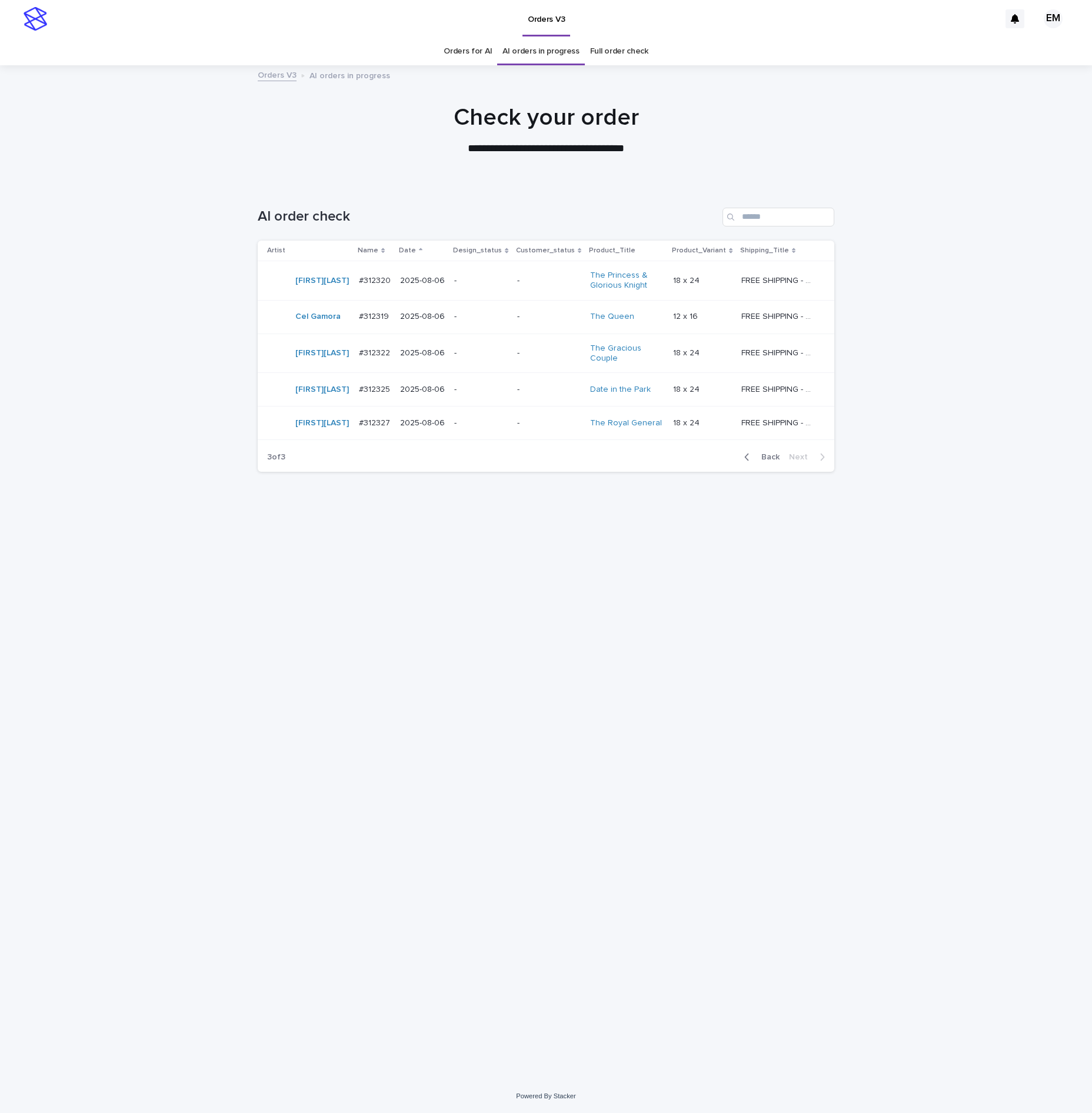 scroll, scrollTop: 0, scrollLeft: 0, axis: both 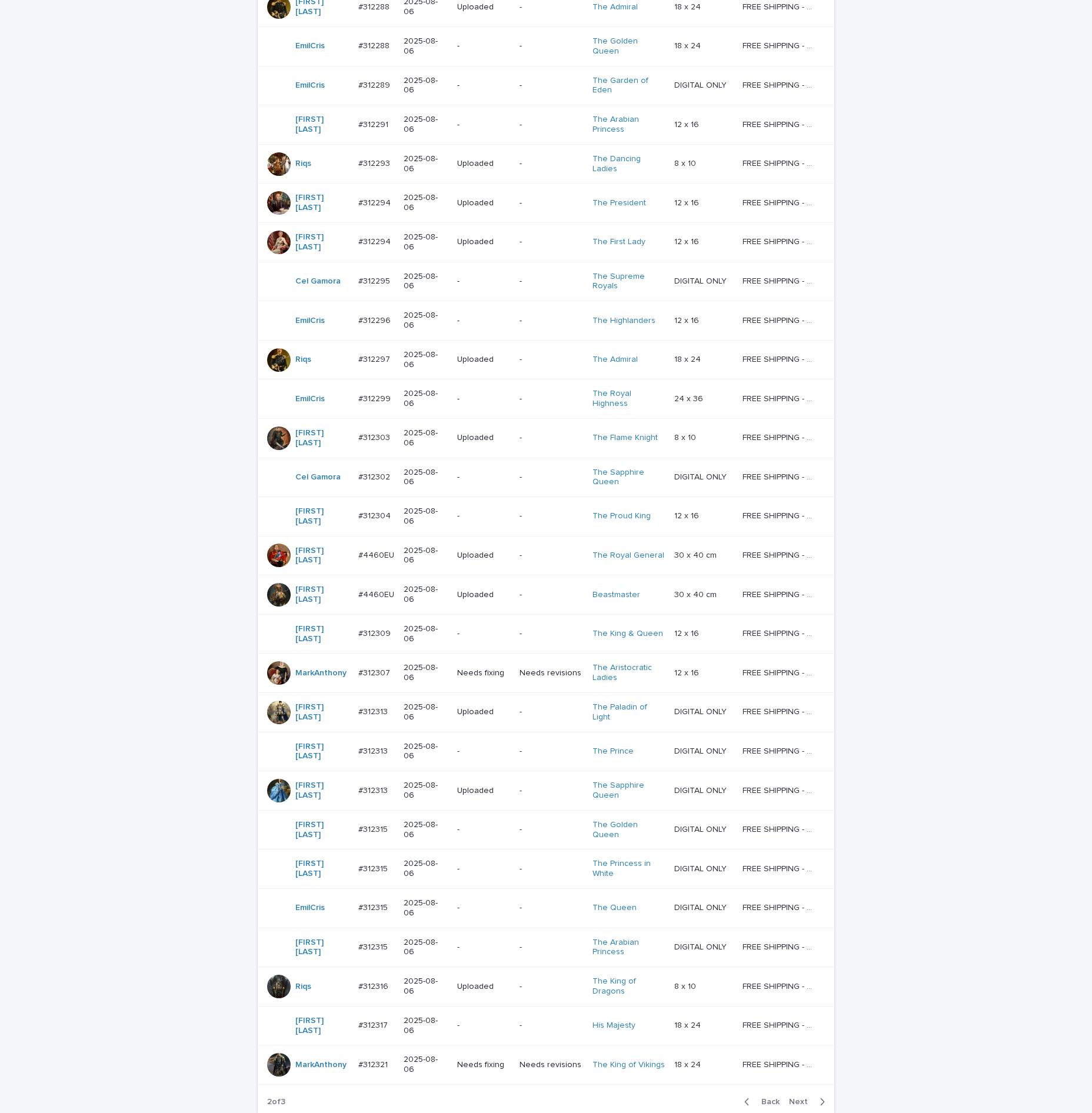 click on "Back Next" at bounding box center (784, 1102) 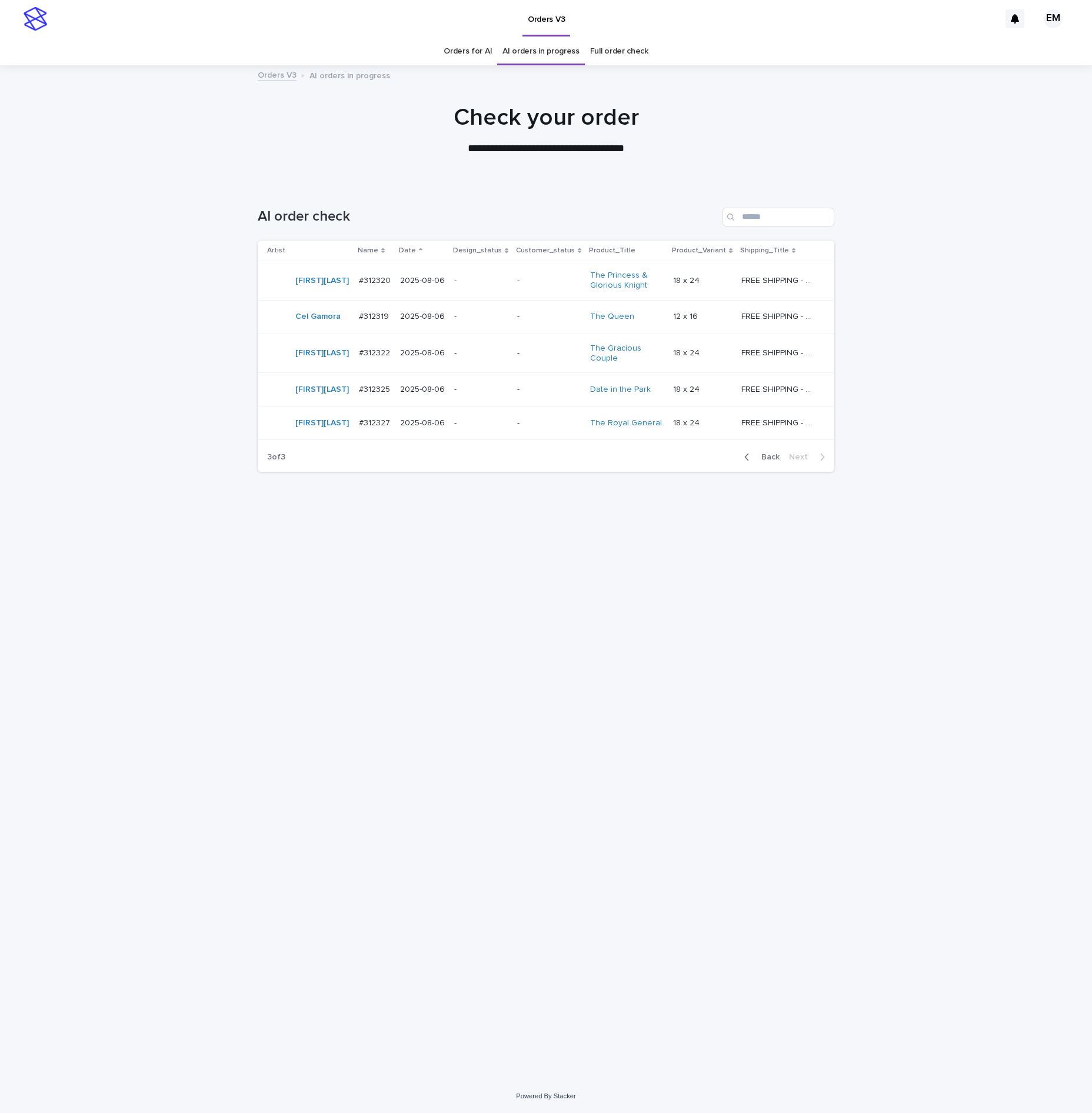 scroll, scrollTop: 0, scrollLeft: 0, axis: both 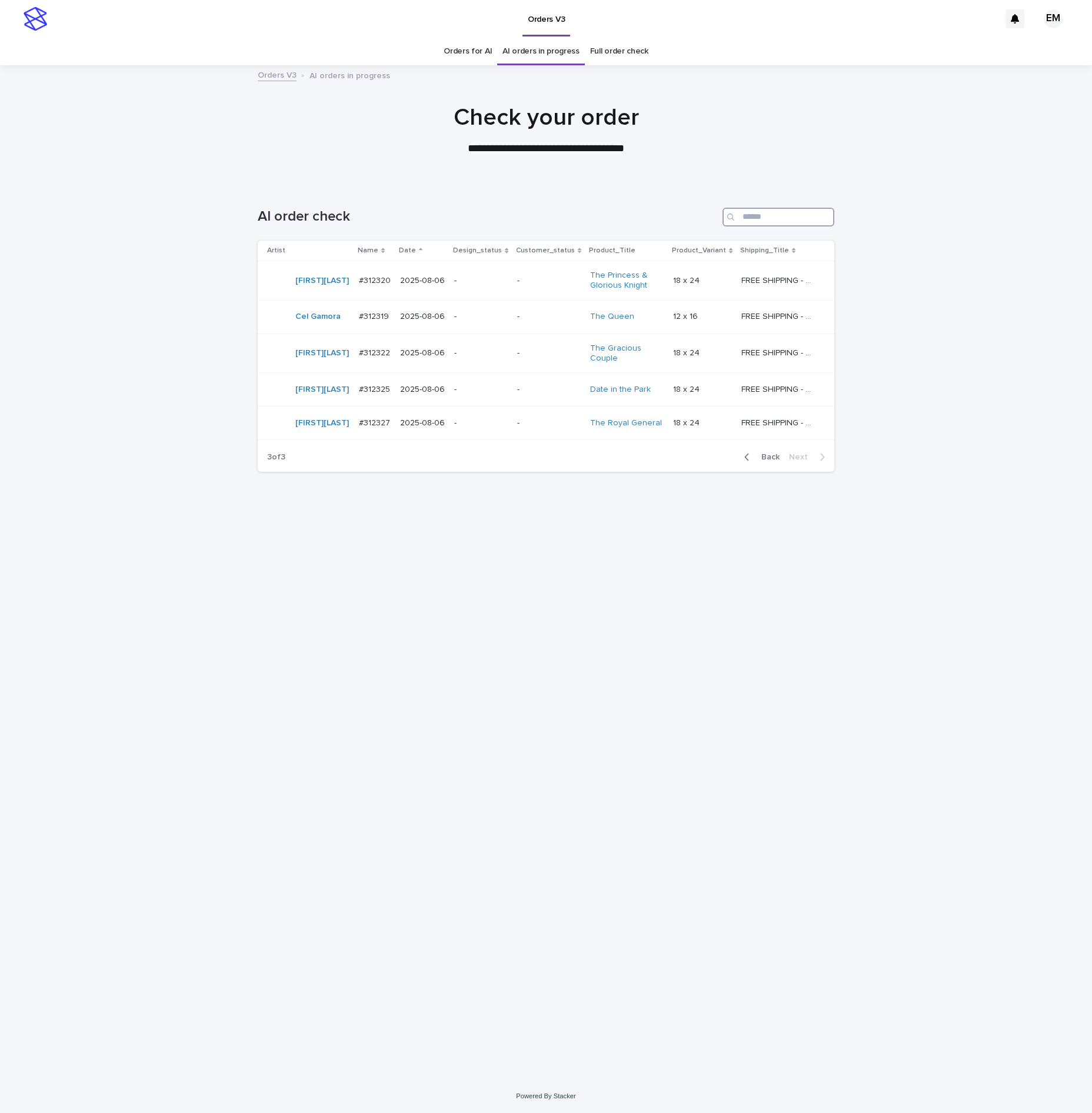 click at bounding box center [778, 217] 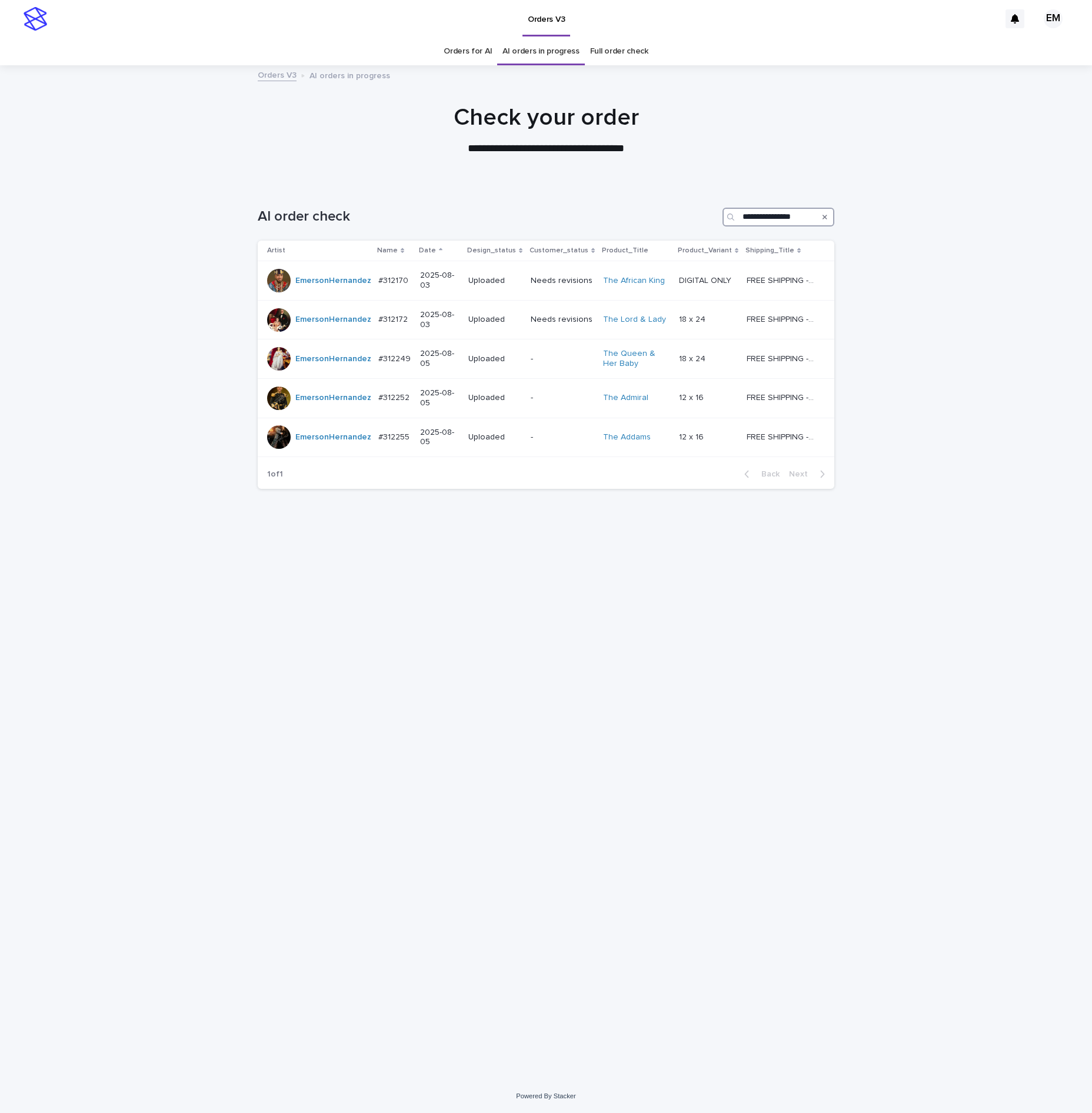 type on "**********" 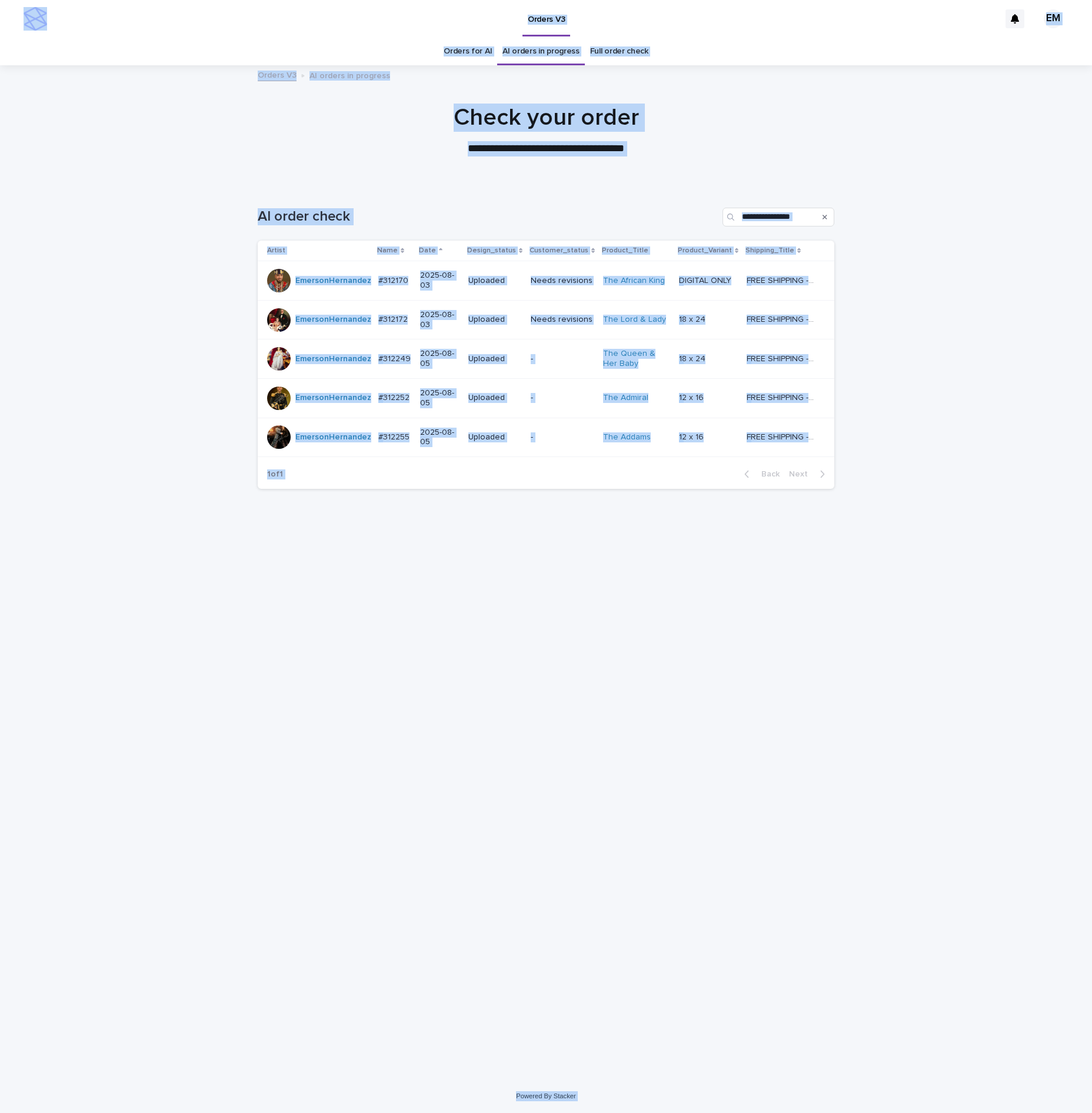 click on "**********" at bounding box center (546, 632) 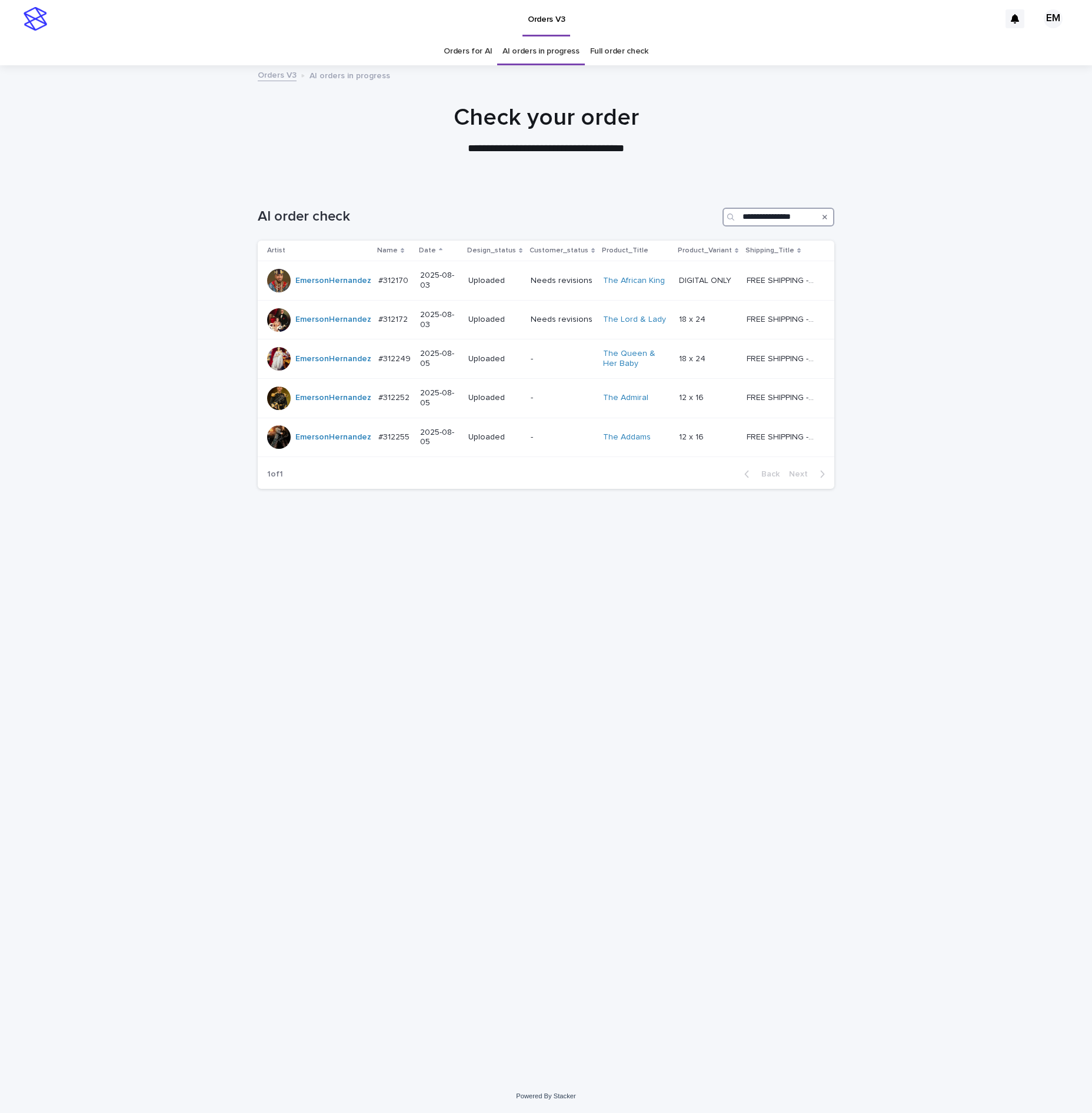 drag, startPoint x: 753, startPoint y: 216, endPoint x: 774, endPoint y: 215, distance: 21.0238 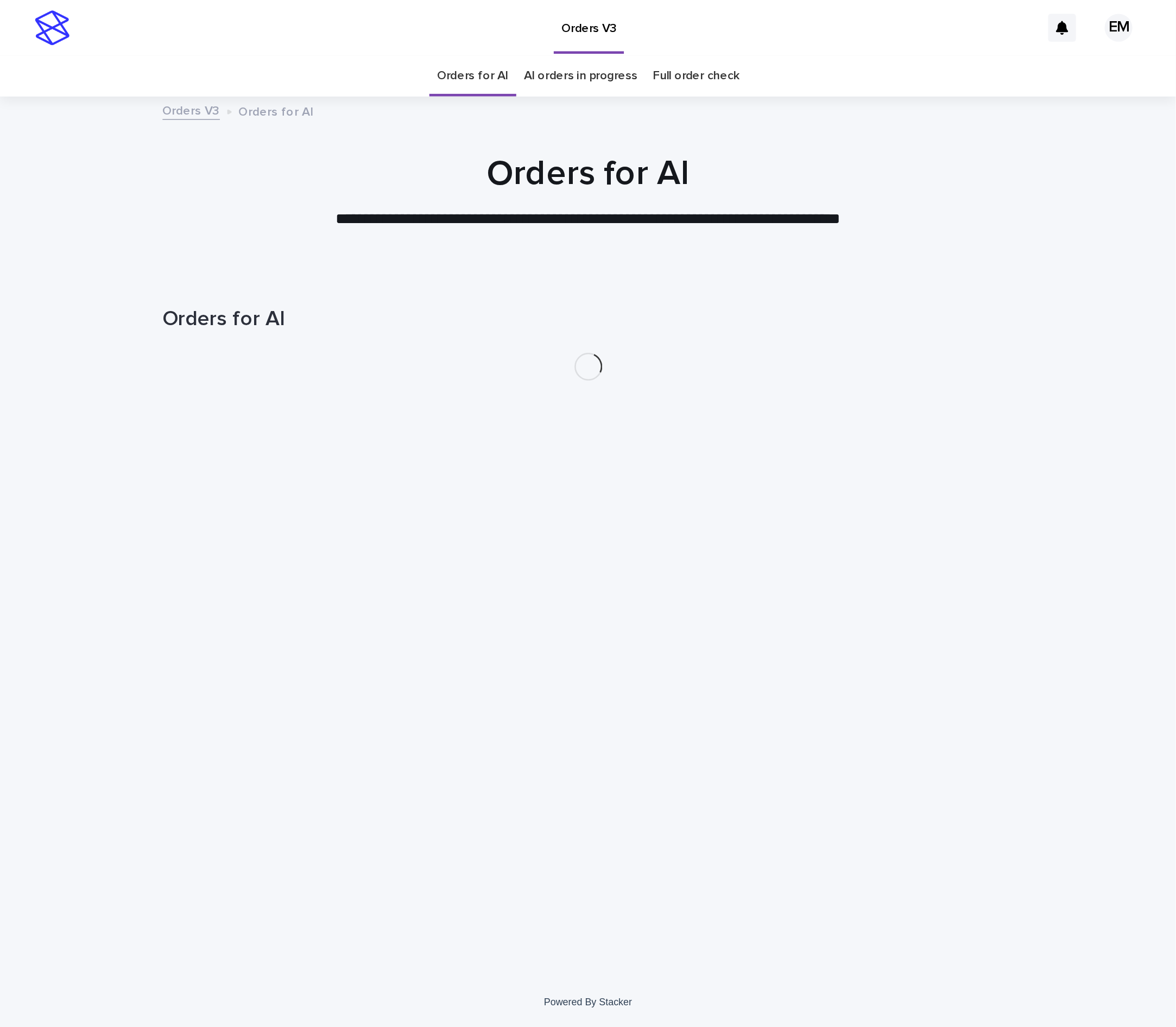 scroll, scrollTop: 0, scrollLeft: 0, axis: both 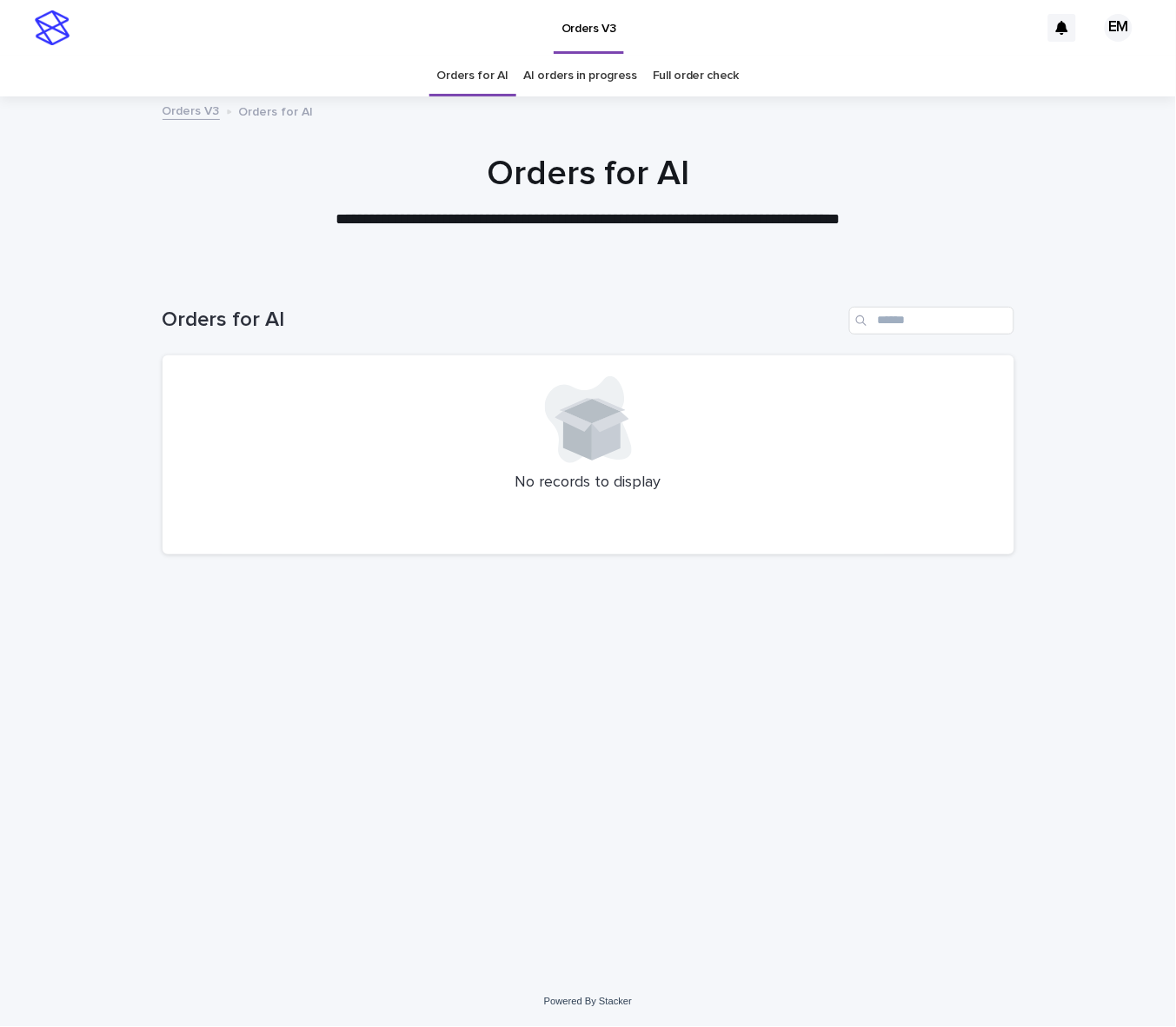 click on "No records to display" at bounding box center [588, 455] 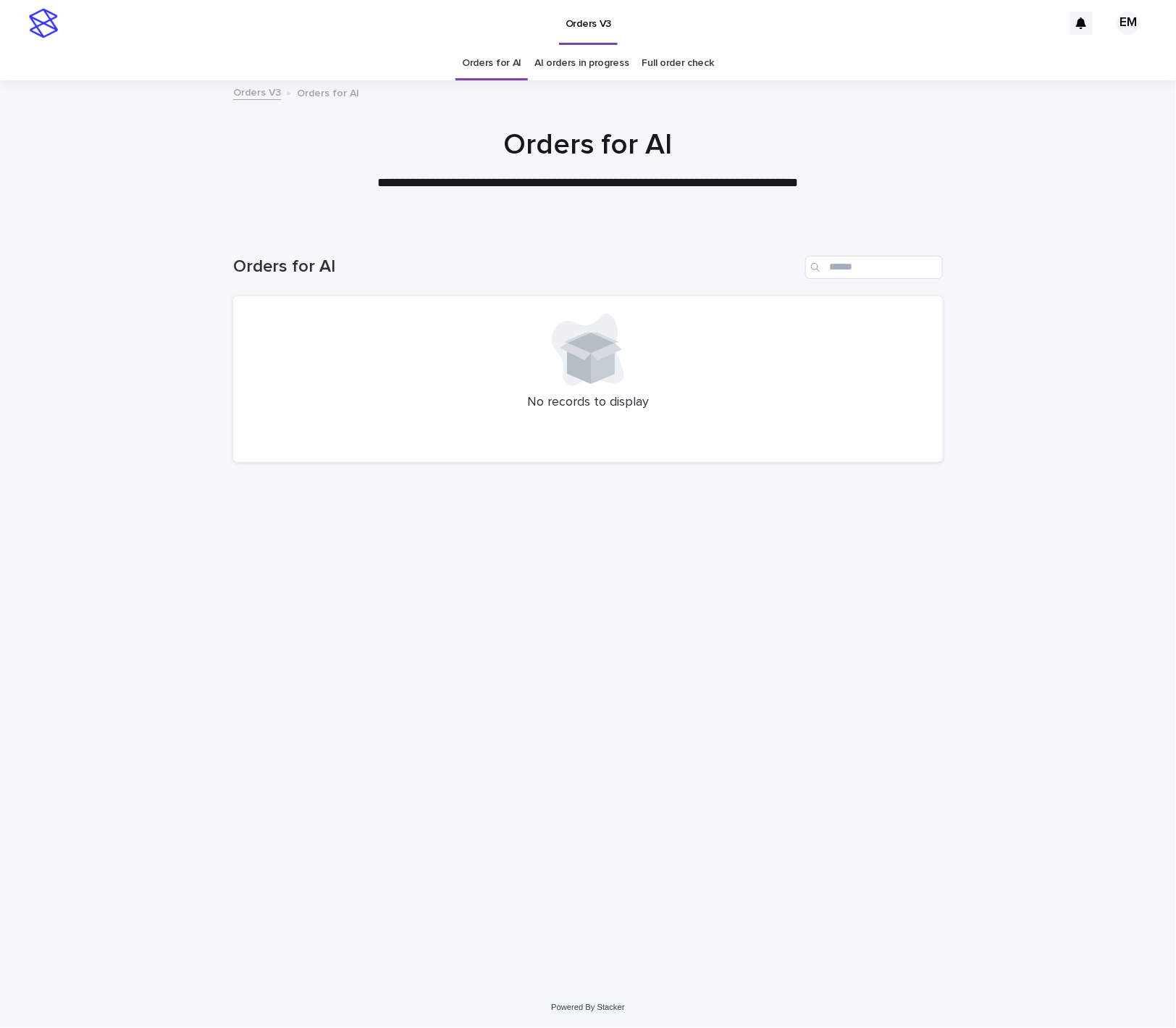click on "Loading... Saving… Loading... Saving… Orders for AI No records to display" at bounding box center [588, 588] 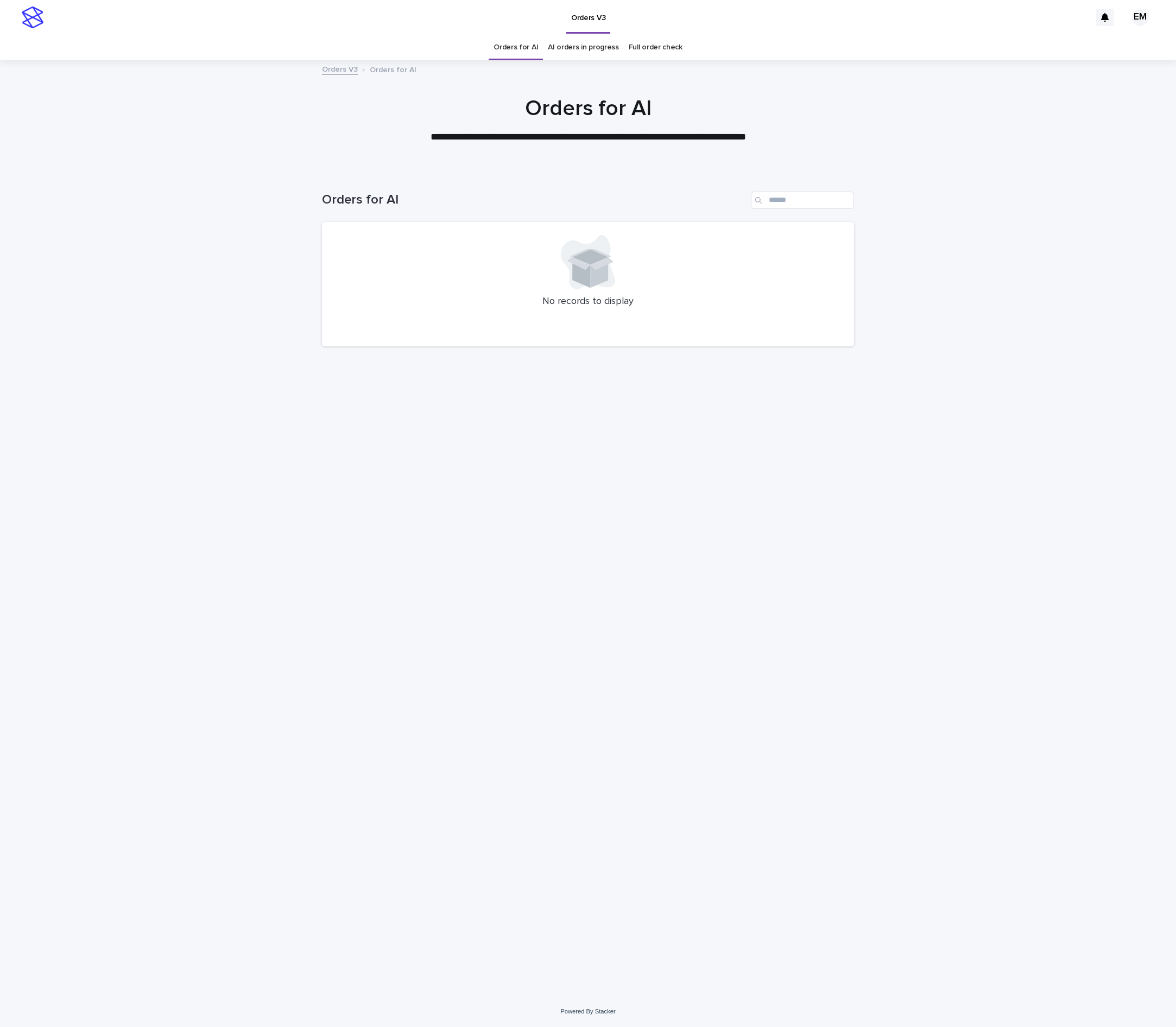 click on "Loading... Saving… Loading... Saving… Orders for AI No records to display" at bounding box center (588, 569) 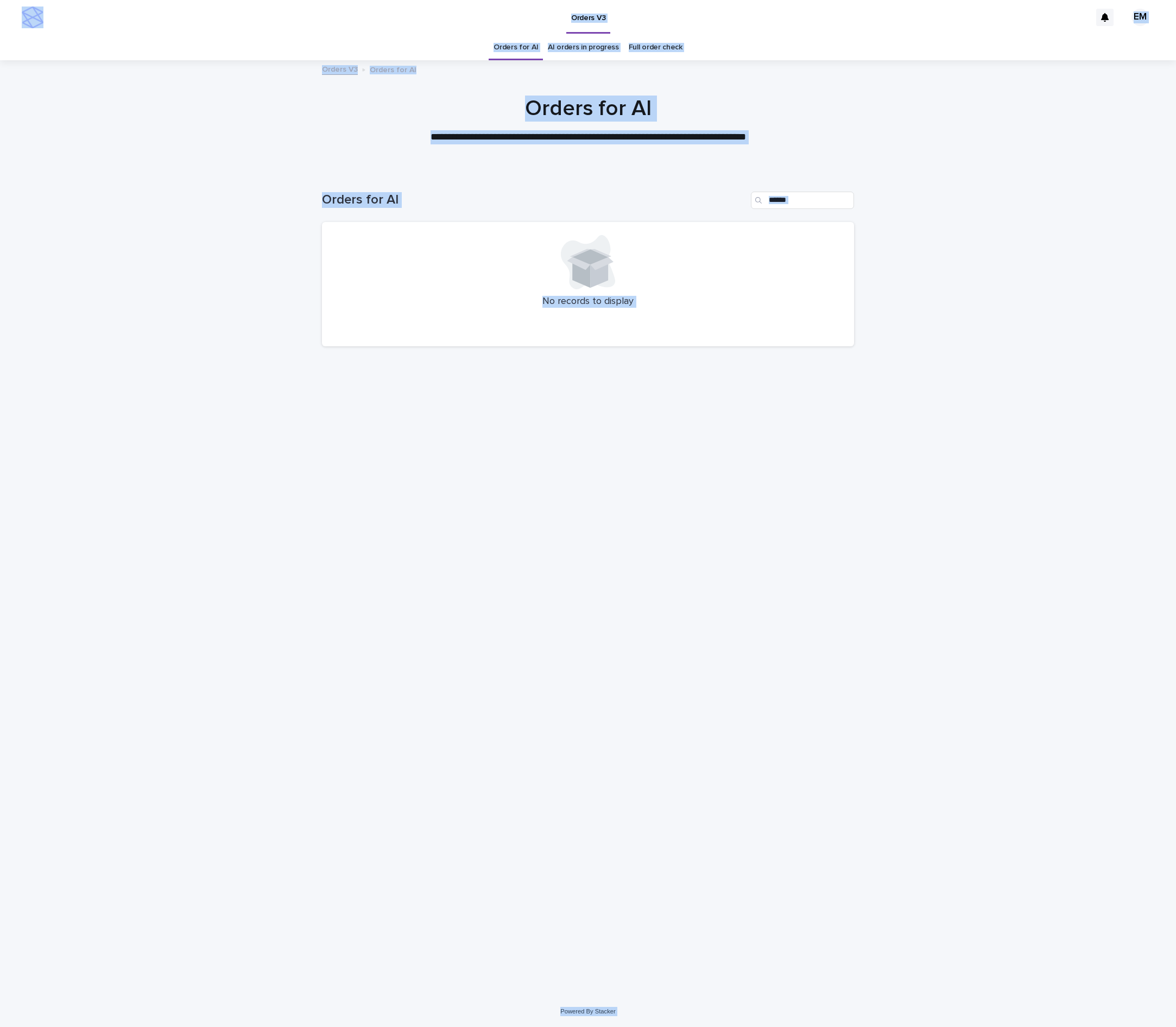 click on "Loading... Saving… Loading... Saving… Orders for AI No records to display" at bounding box center (588, 569) 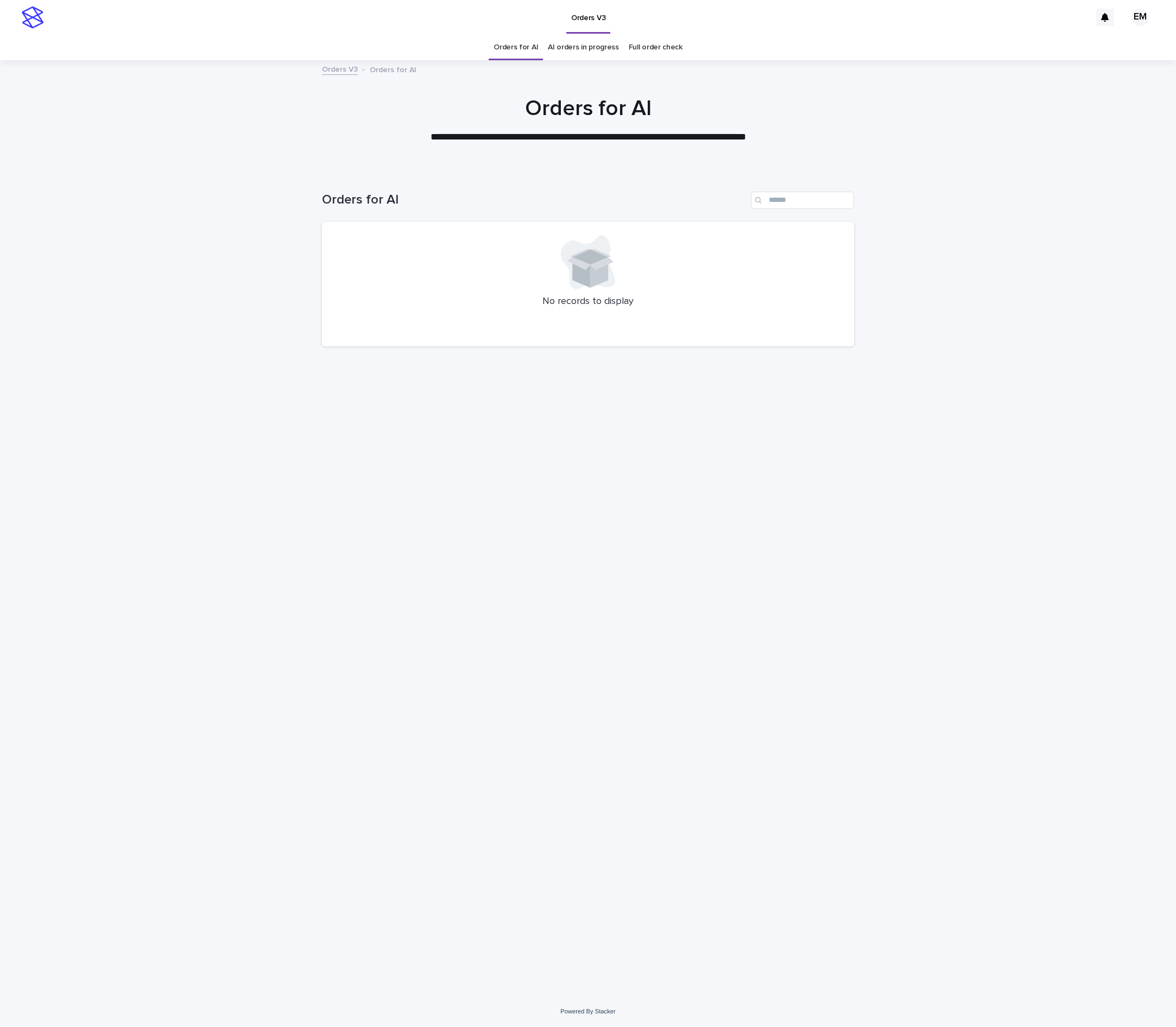 click on "Loading... Saving… Loading... Saving… Orders for AI No records to display" at bounding box center [588, 583] 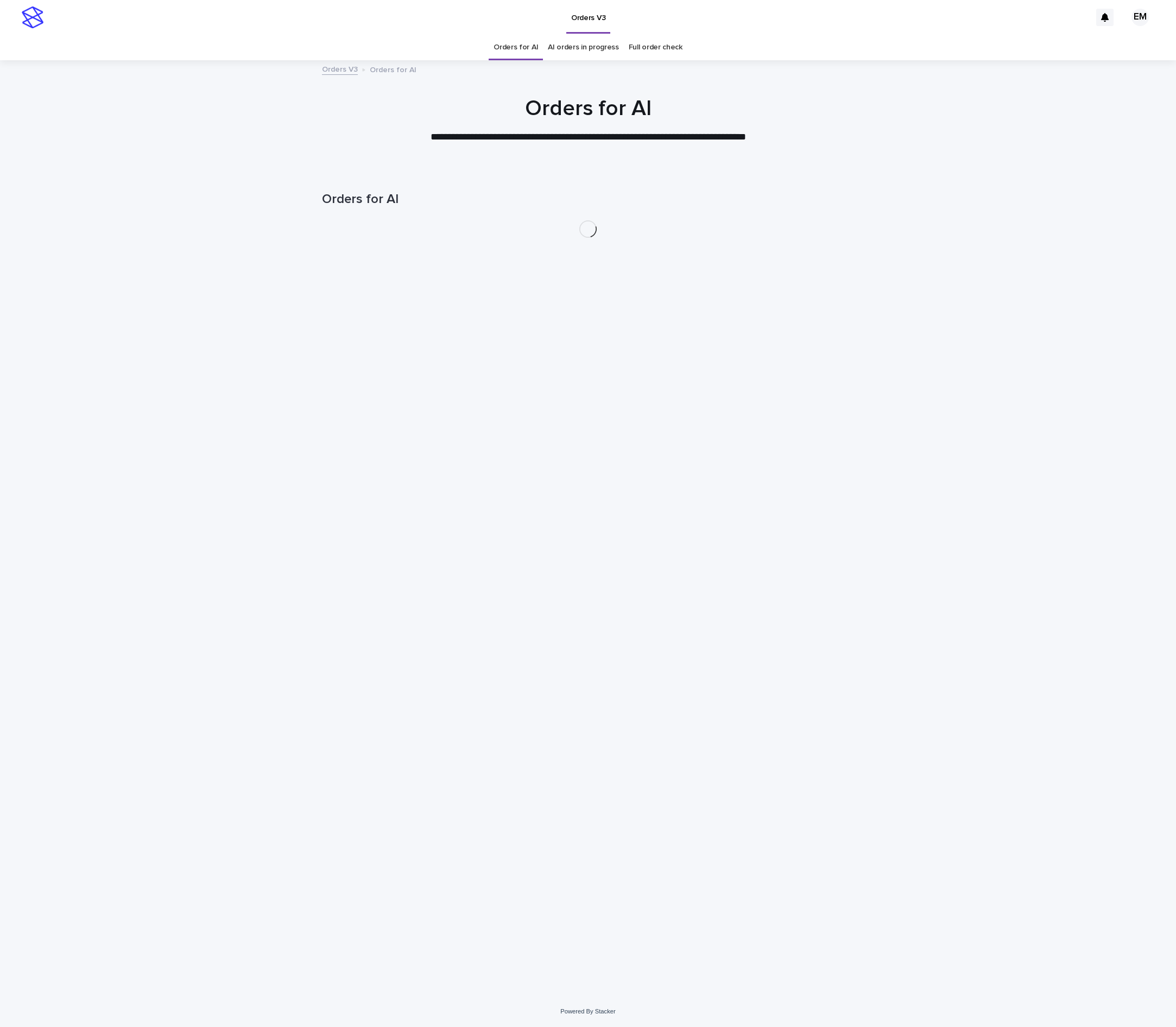 scroll, scrollTop: 0, scrollLeft: 0, axis: both 